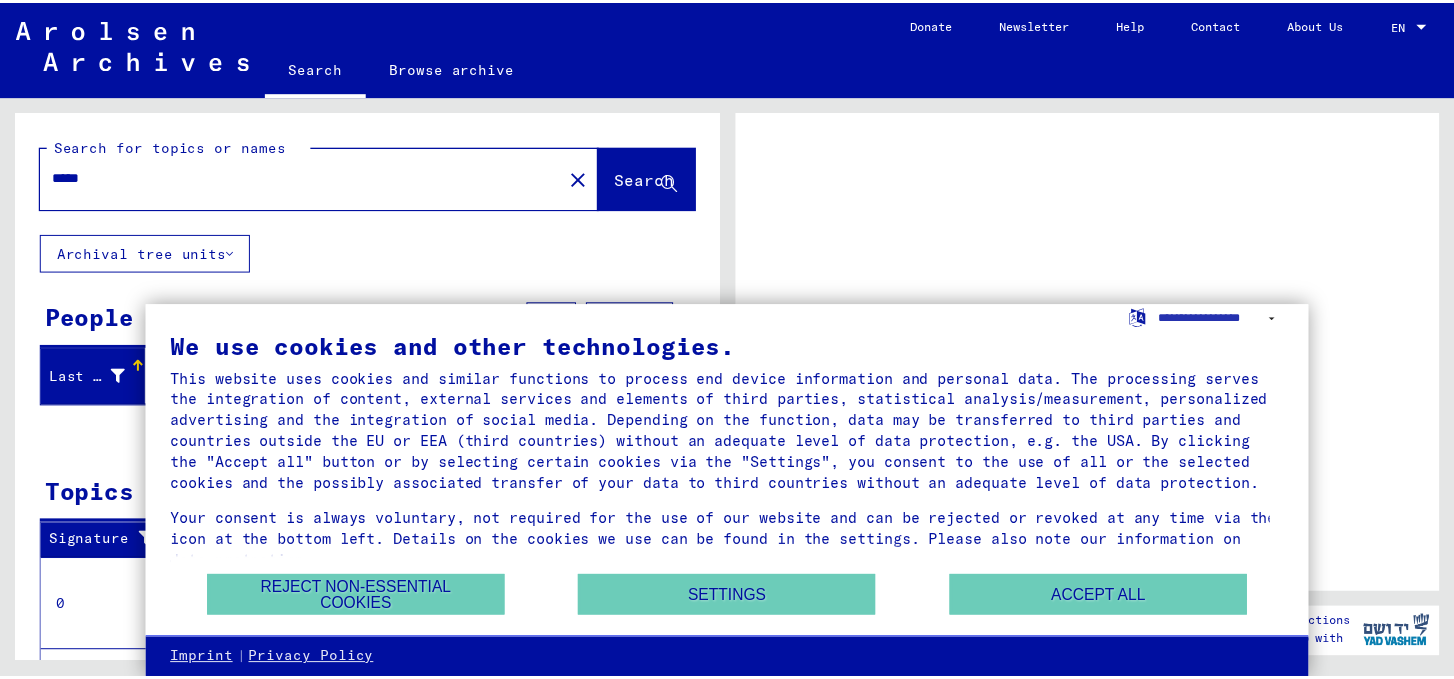 scroll, scrollTop: 0, scrollLeft: 0, axis: both 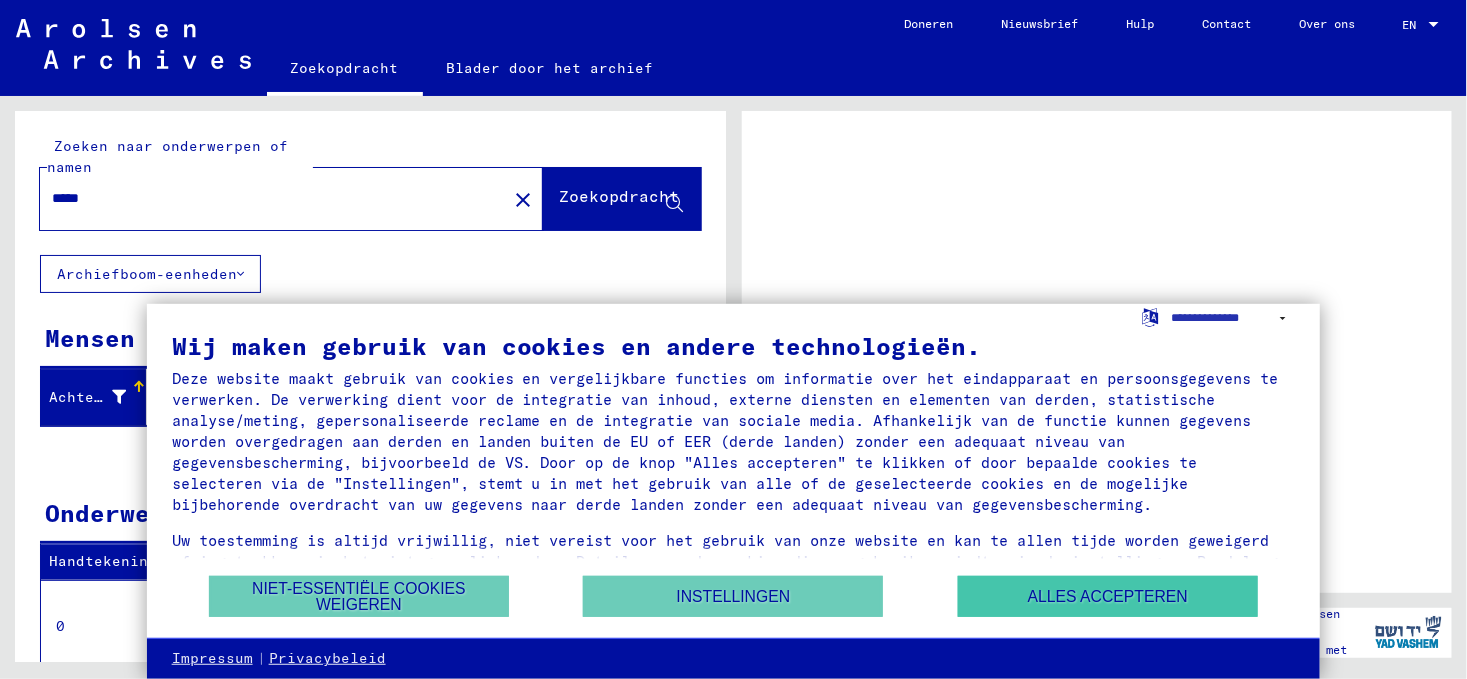 click on "Alles accepteren" at bounding box center (1108, 596) 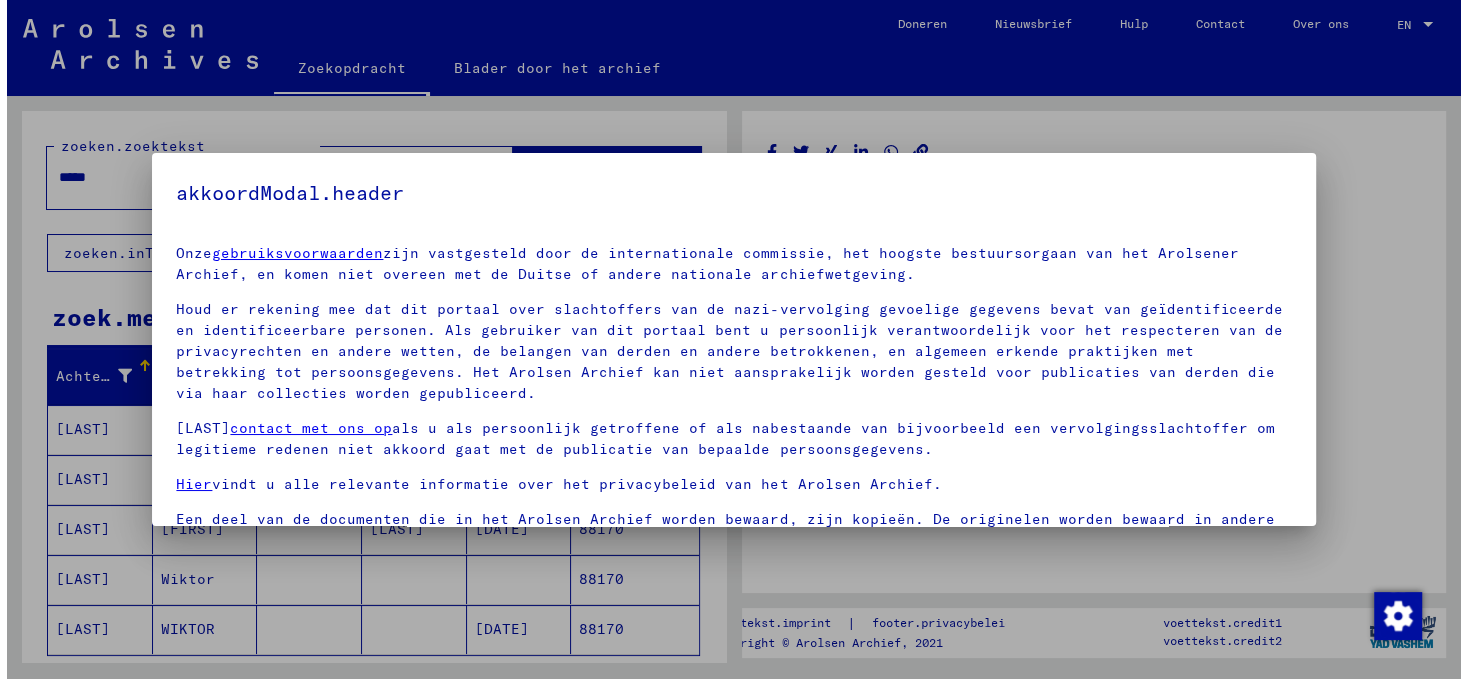 scroll, scrollTop: 120, scrollLeft: 0, axis: vertical 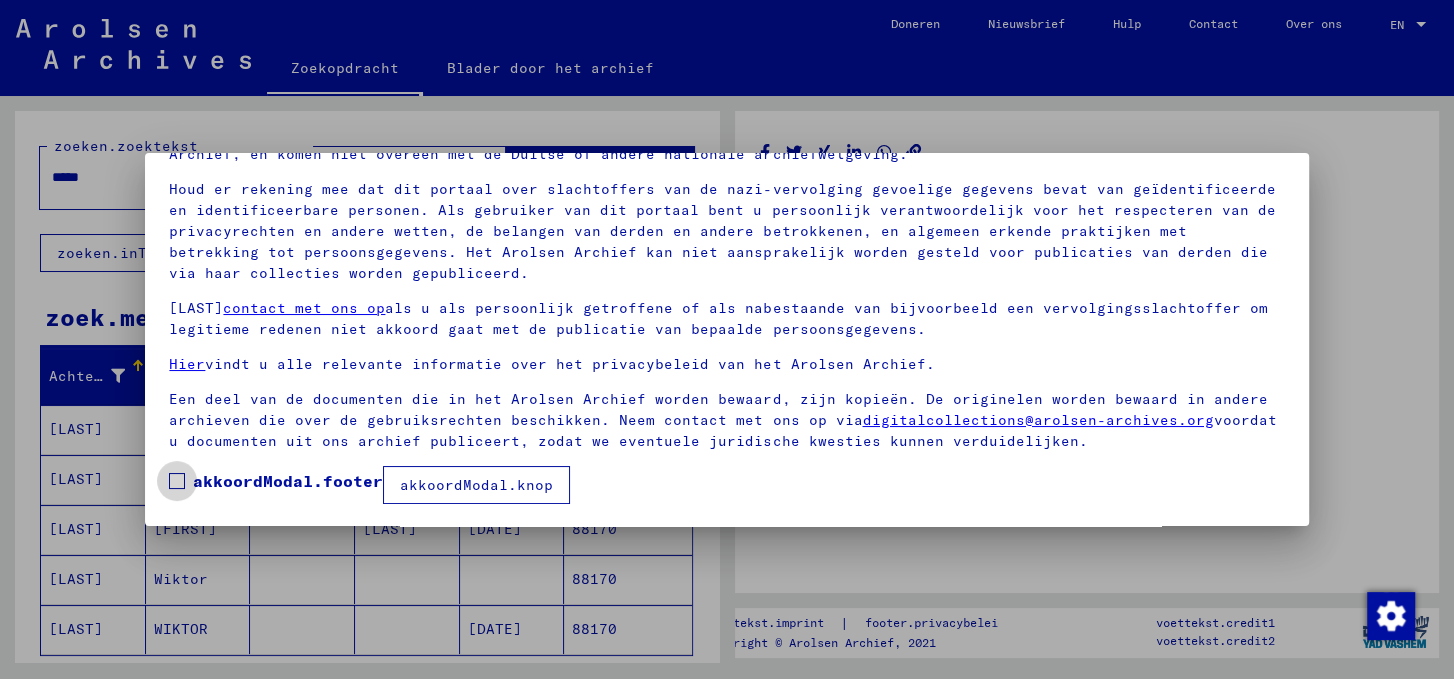 click on "akkoordModal.footer" at bounding box center (288, 481) 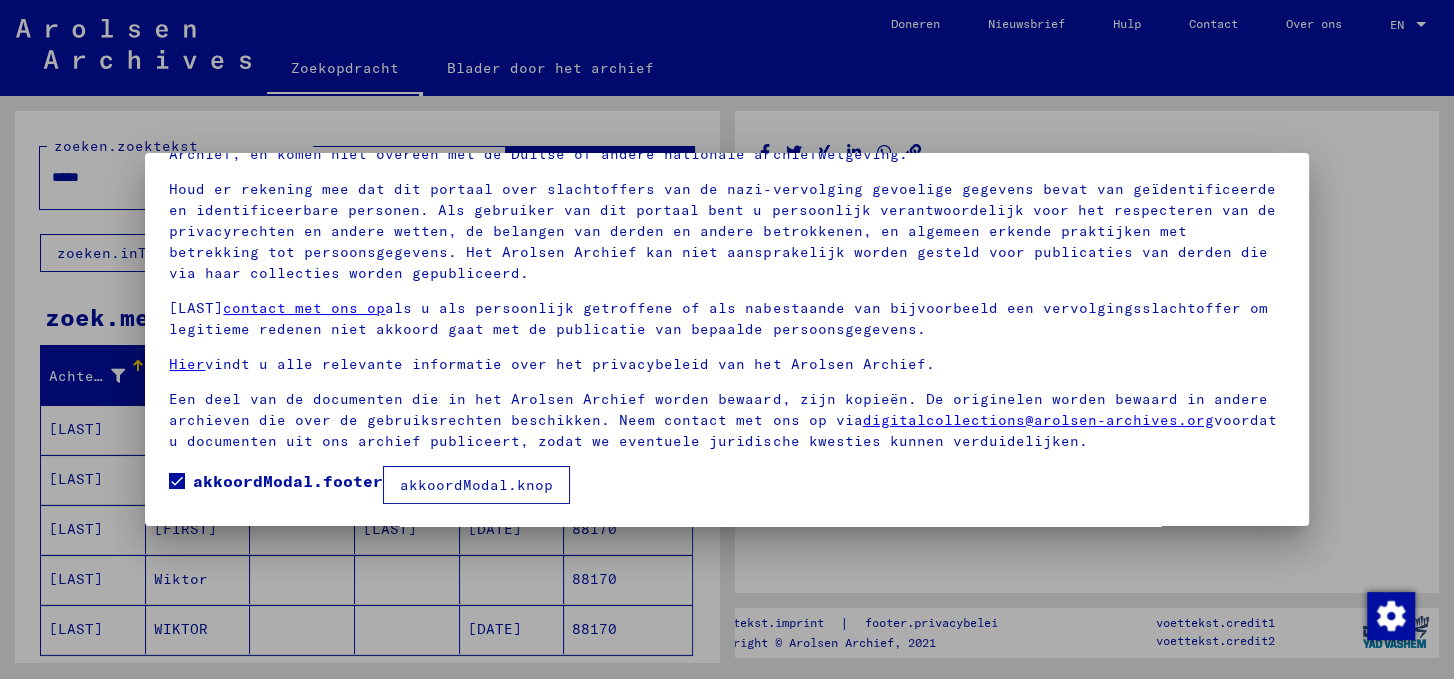 click on "akkoordModal.knop" at bounding box center [476, 485] 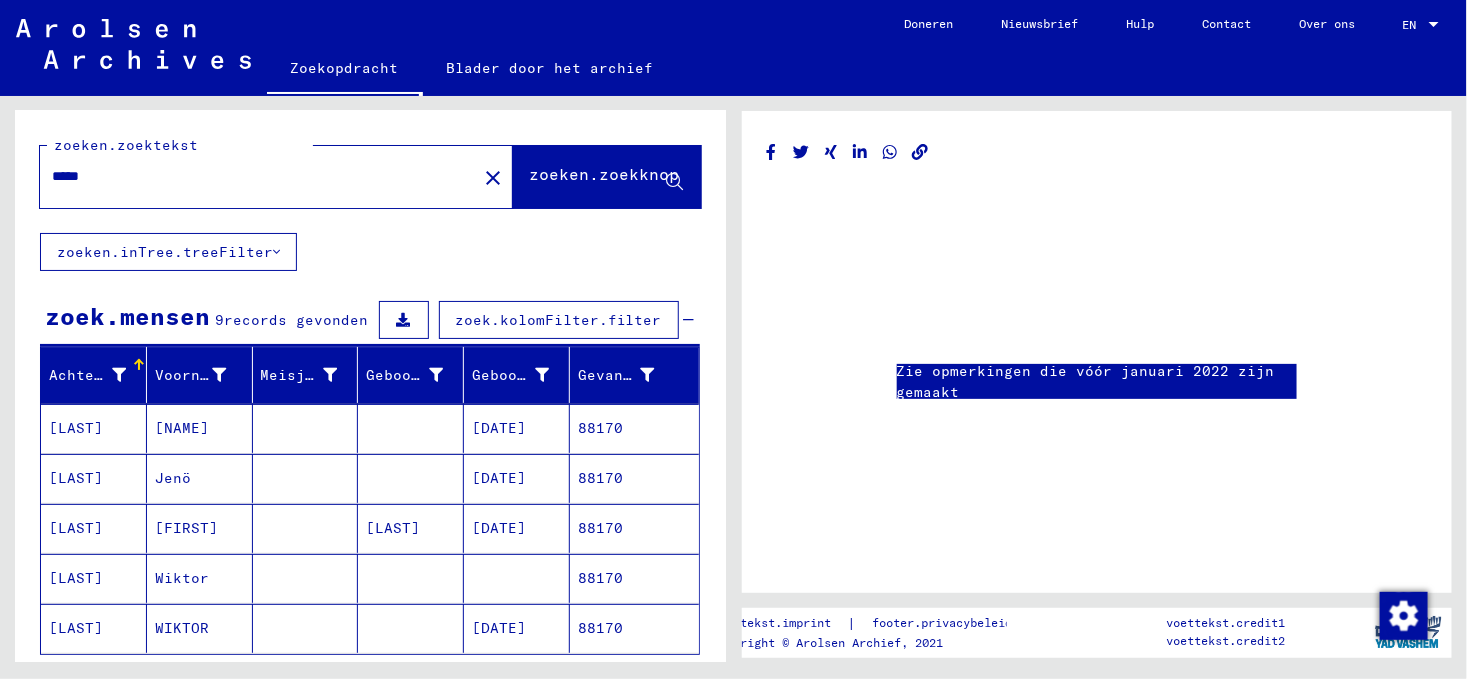 scroll, scrollTop: 0, scrollLeft: 0, axis: both 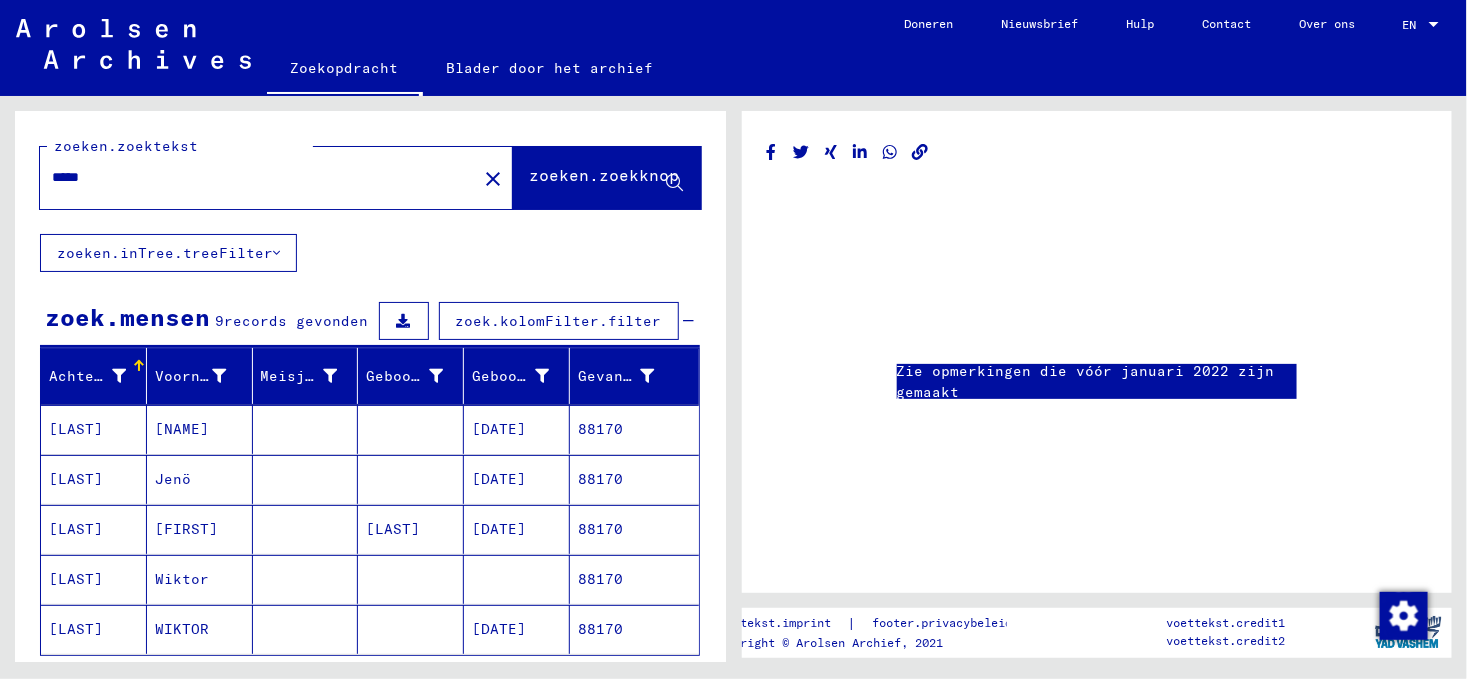 click on "*****" at bounding box center (258, 177) 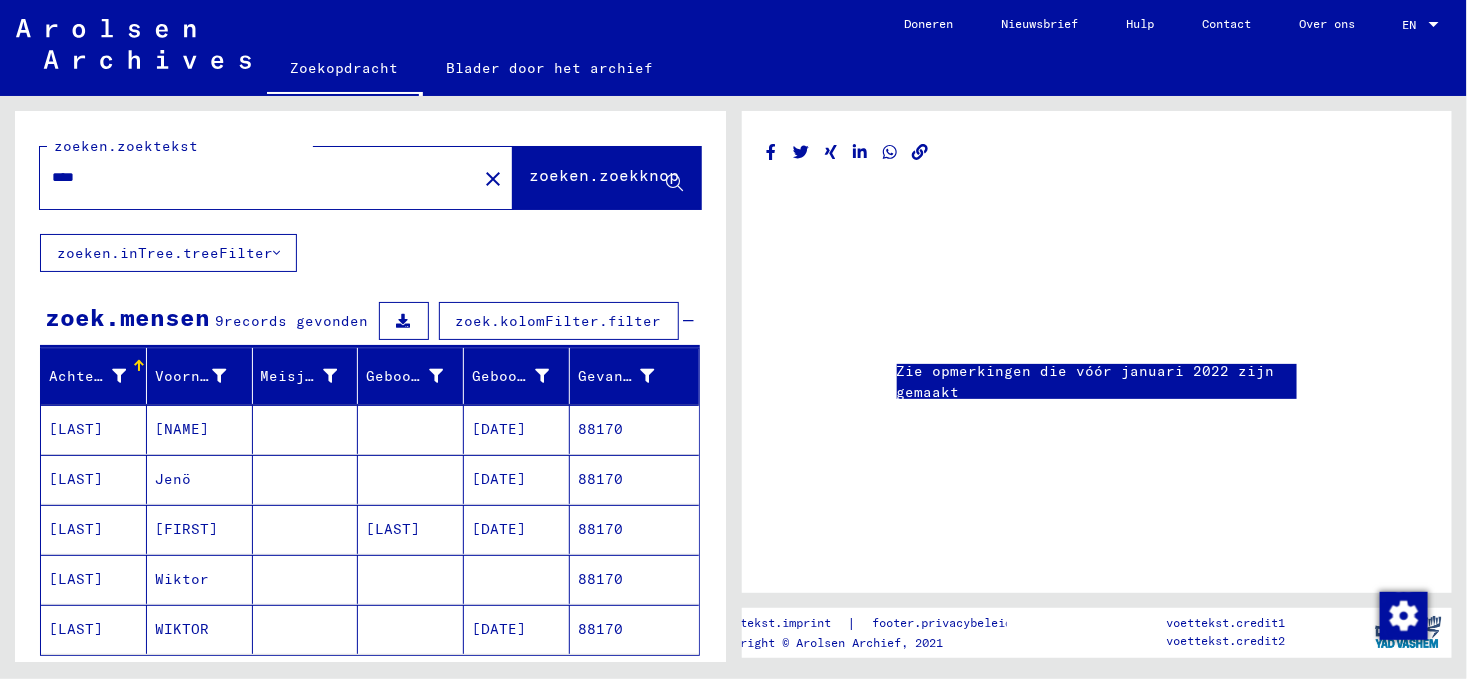 type on "****" 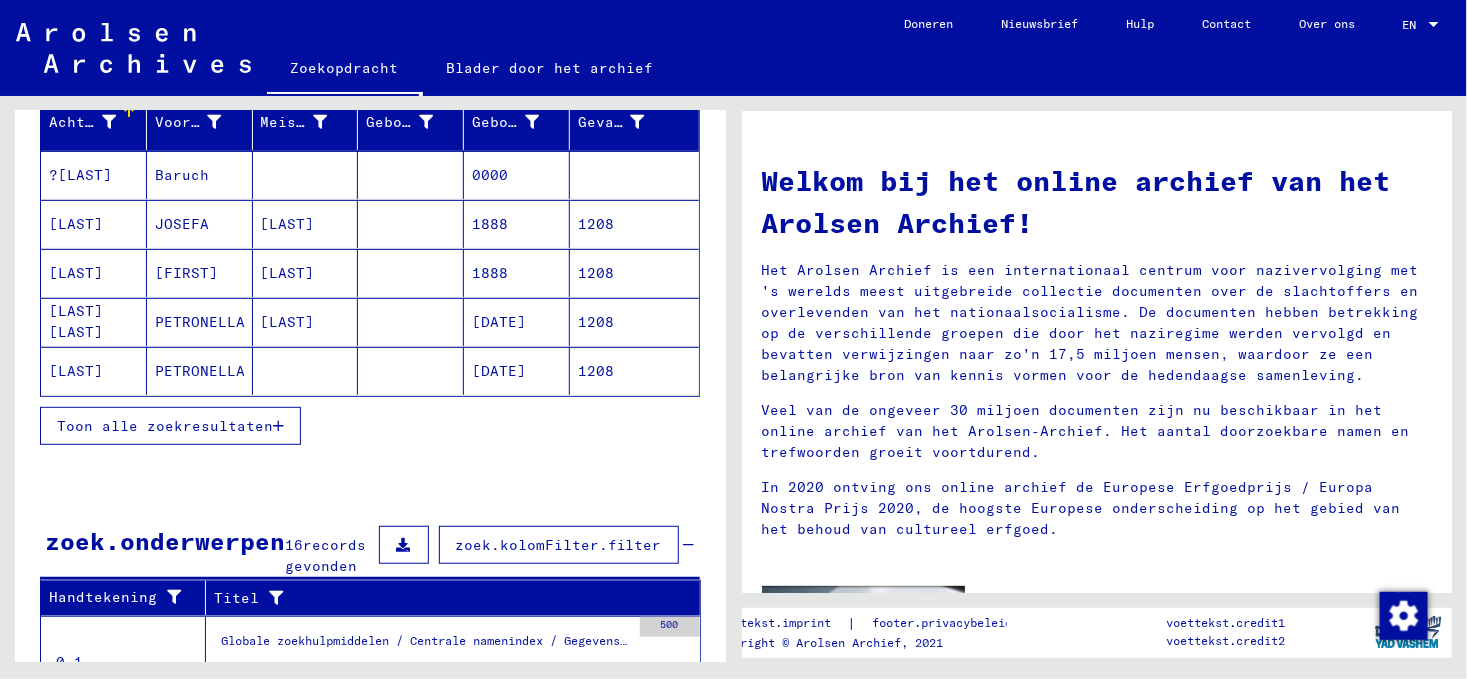scroll, scrollTop: 294, scrollLeft: 0, axis: vertical 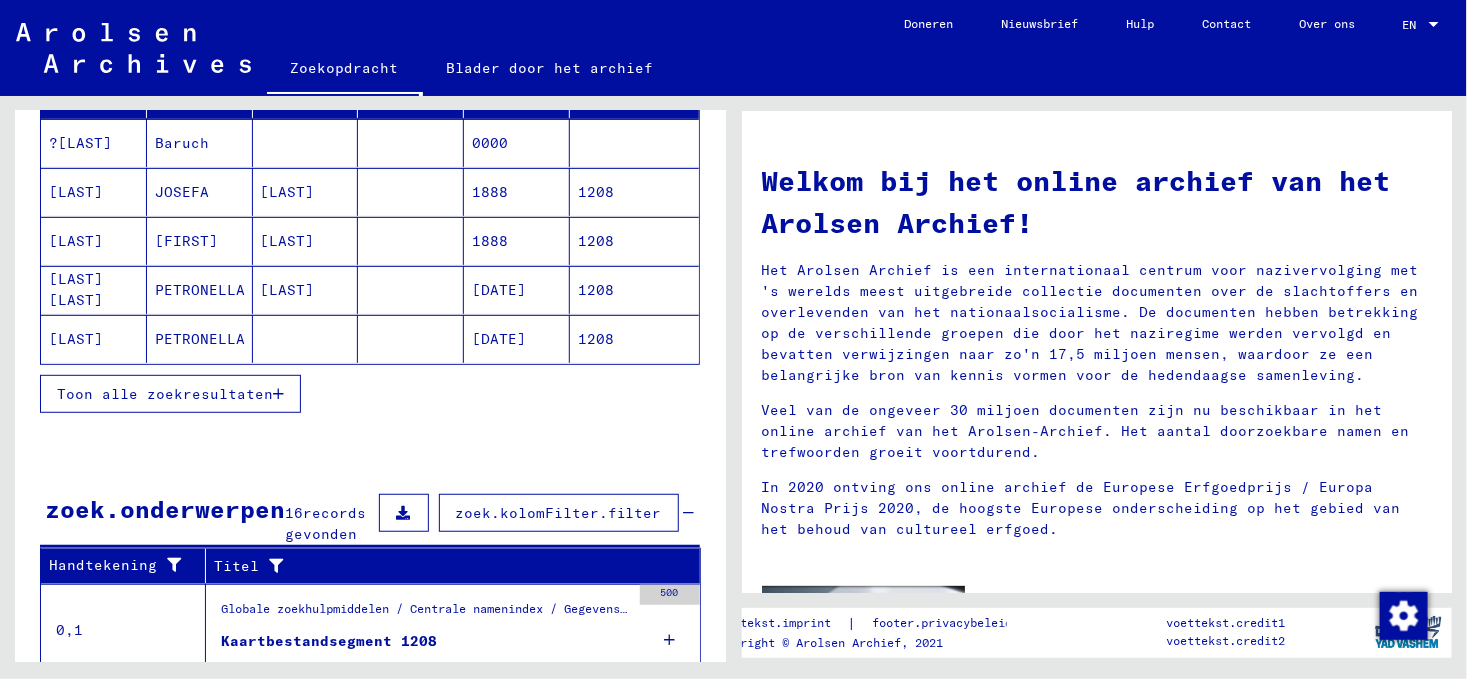 click on "Toon alle zoekresultaten" at bounding box center [165, 394] 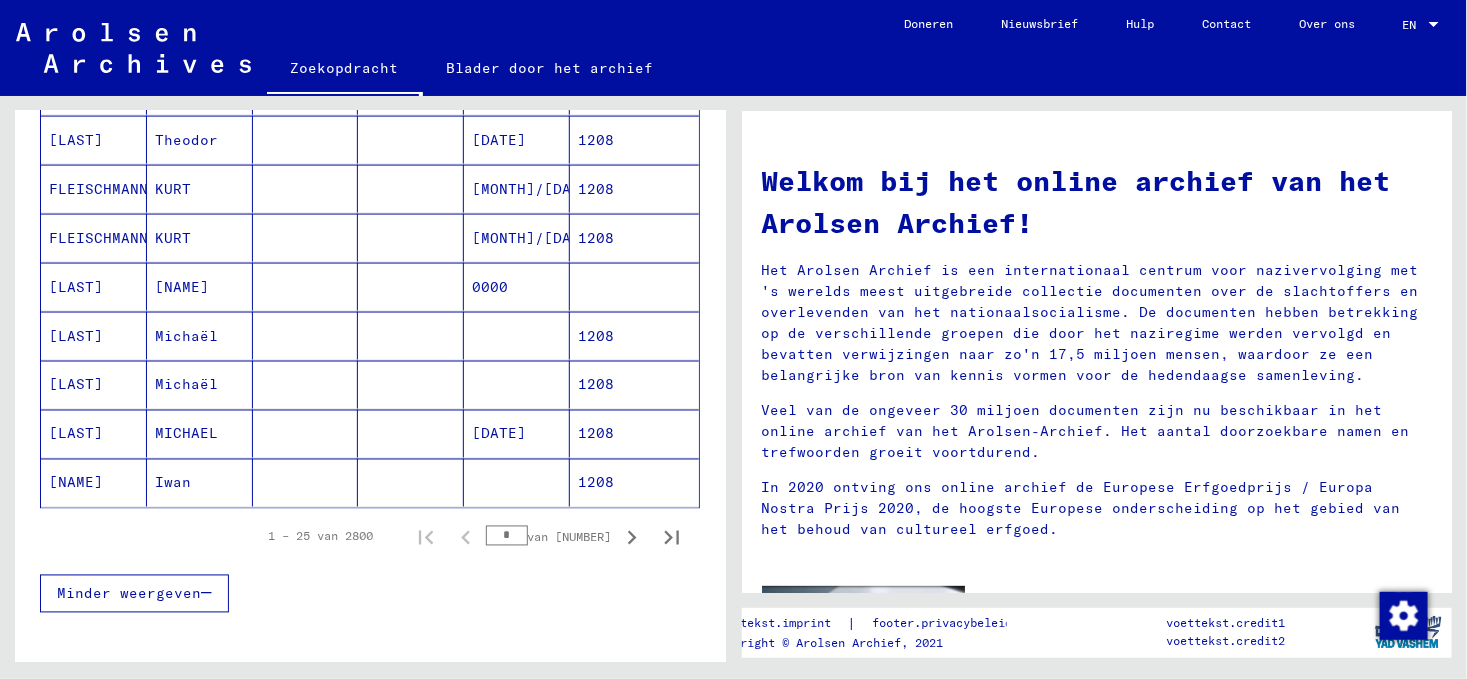 scroll, scrollTop: 1203, scrollLeft: 0, axis: vertical 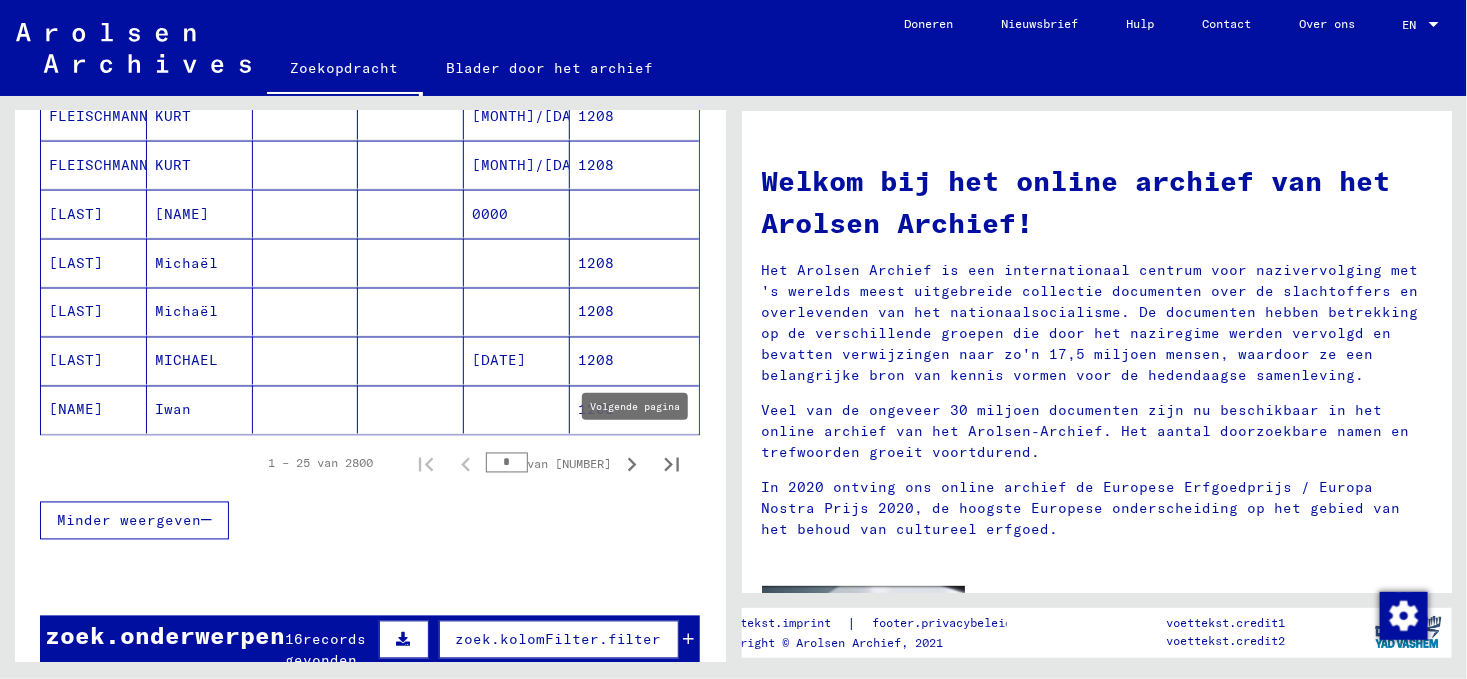 click at bounding box center [632, 465] 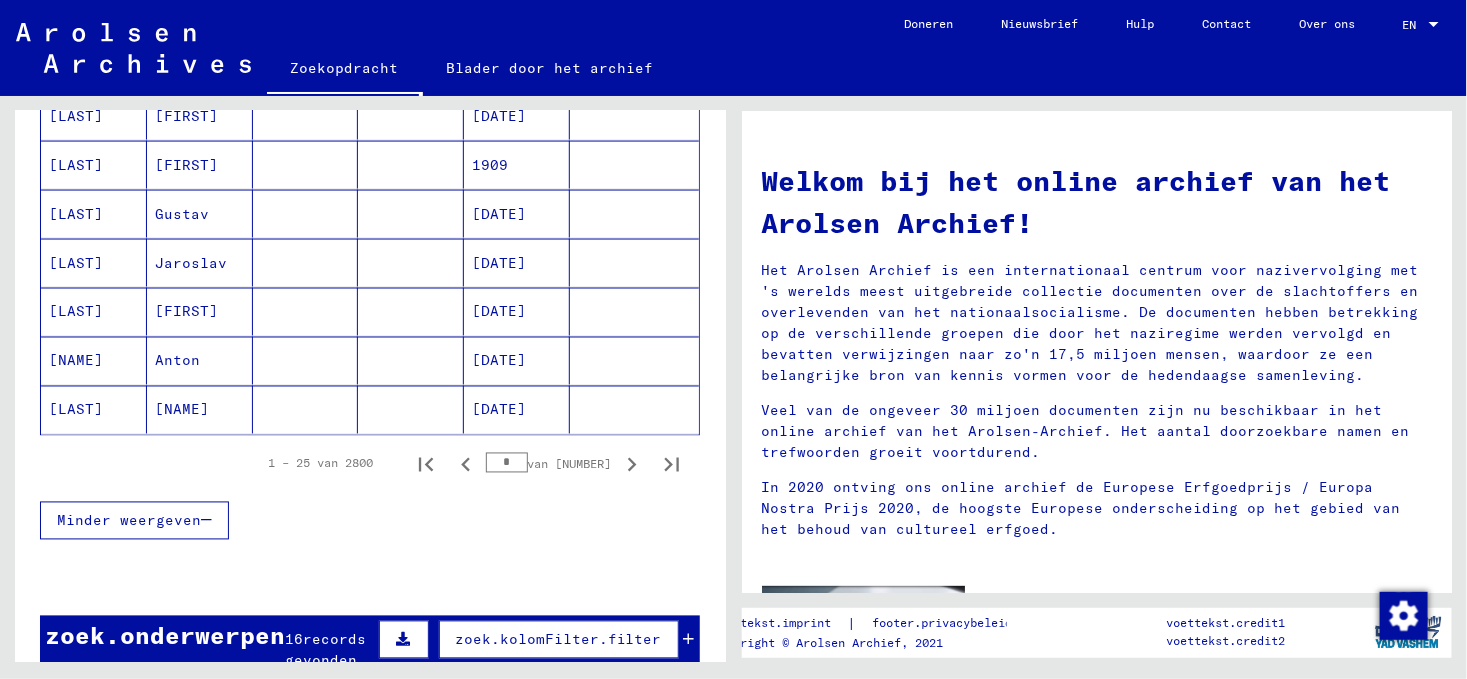 click at bounding box center [632, 465] 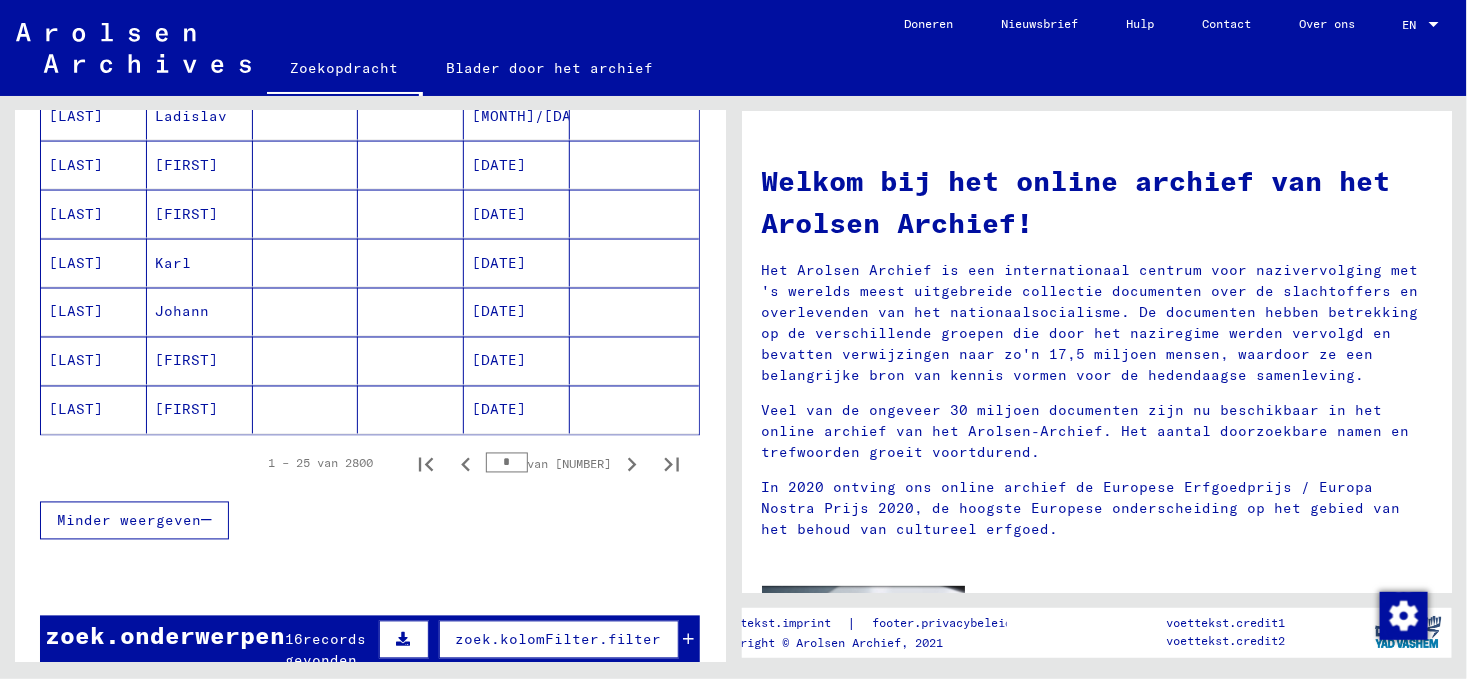 click at bounding box center (632, 465) 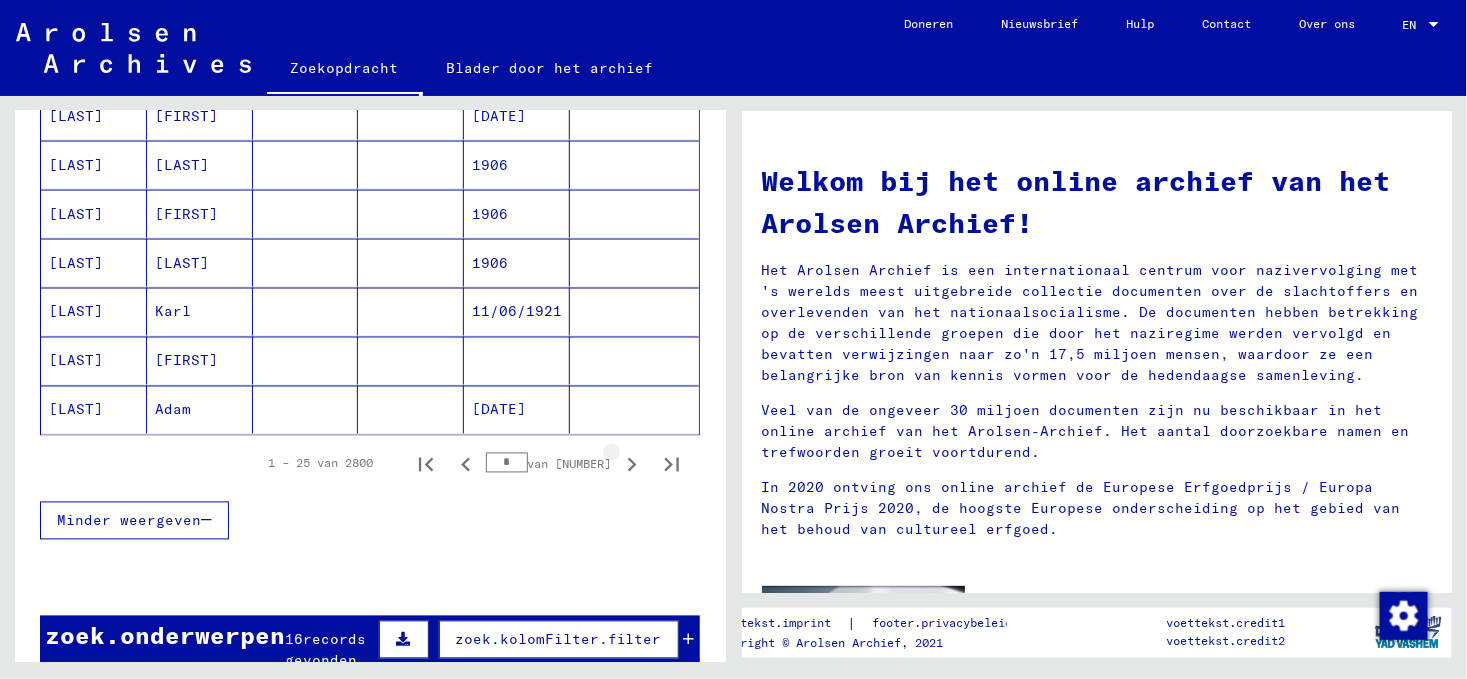 click at bounding box center (632, 465) 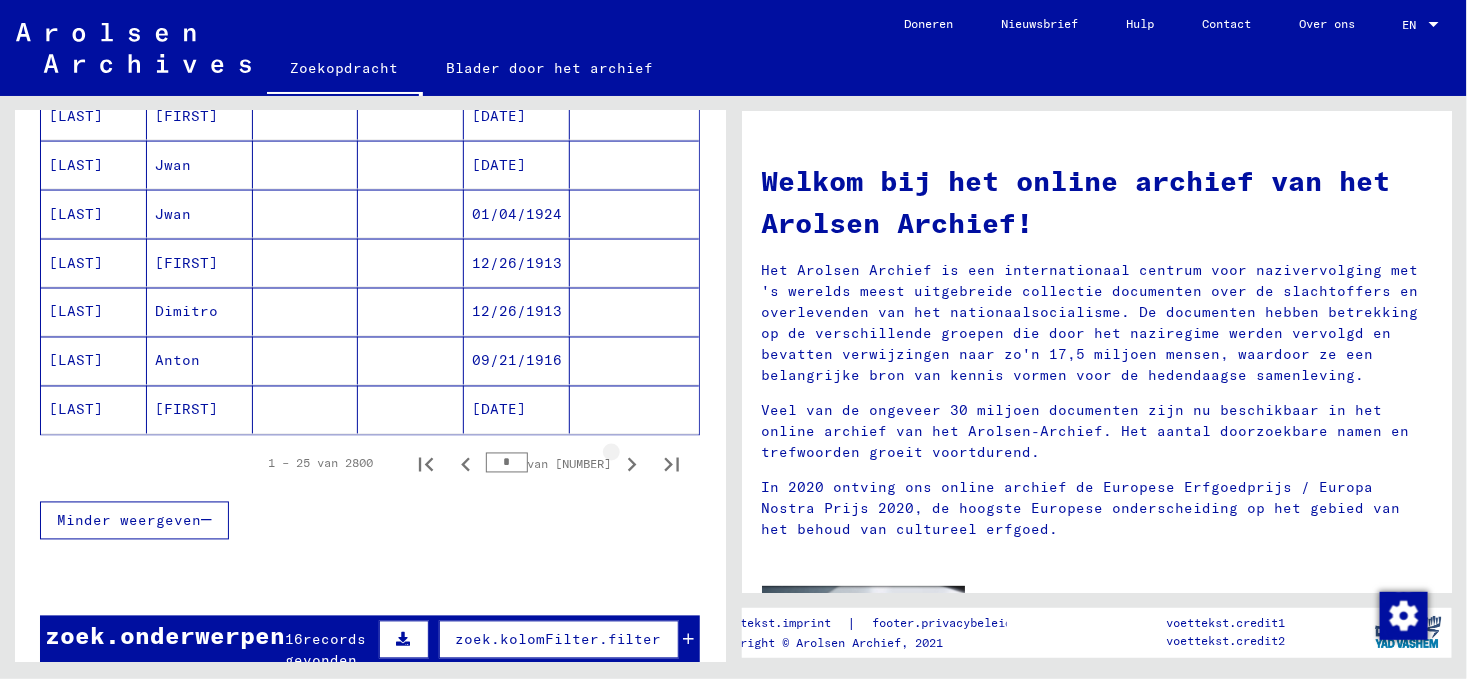 click at bounding box center (632, 465) 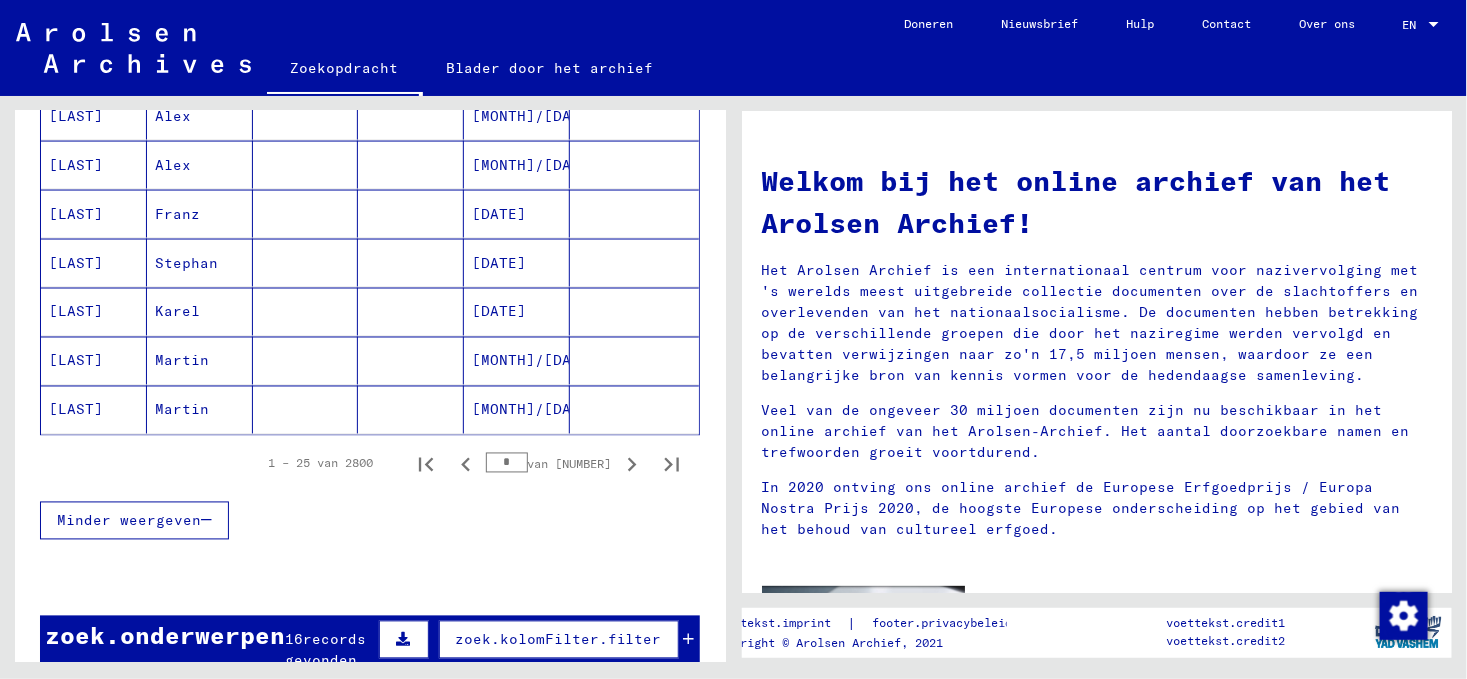 click at bounding box center [632, 465] 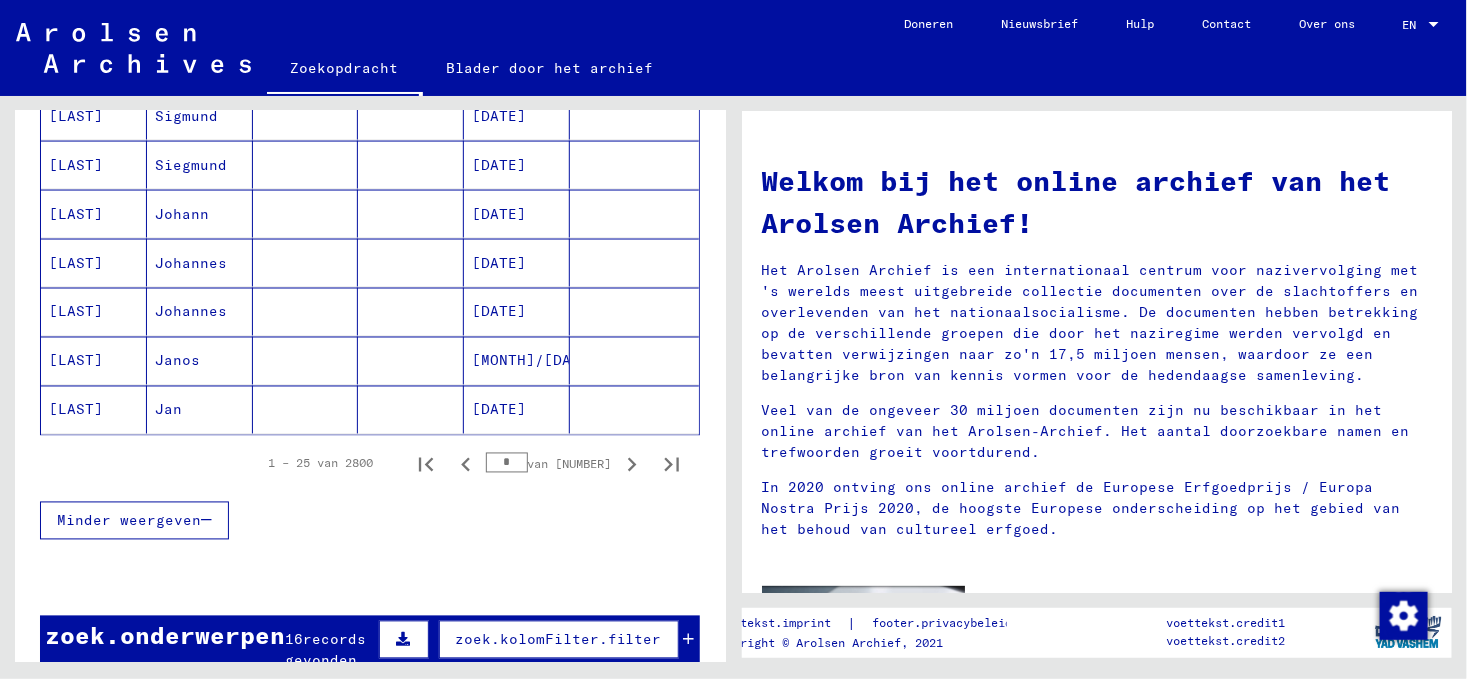 click at bounding box center [632, 465] 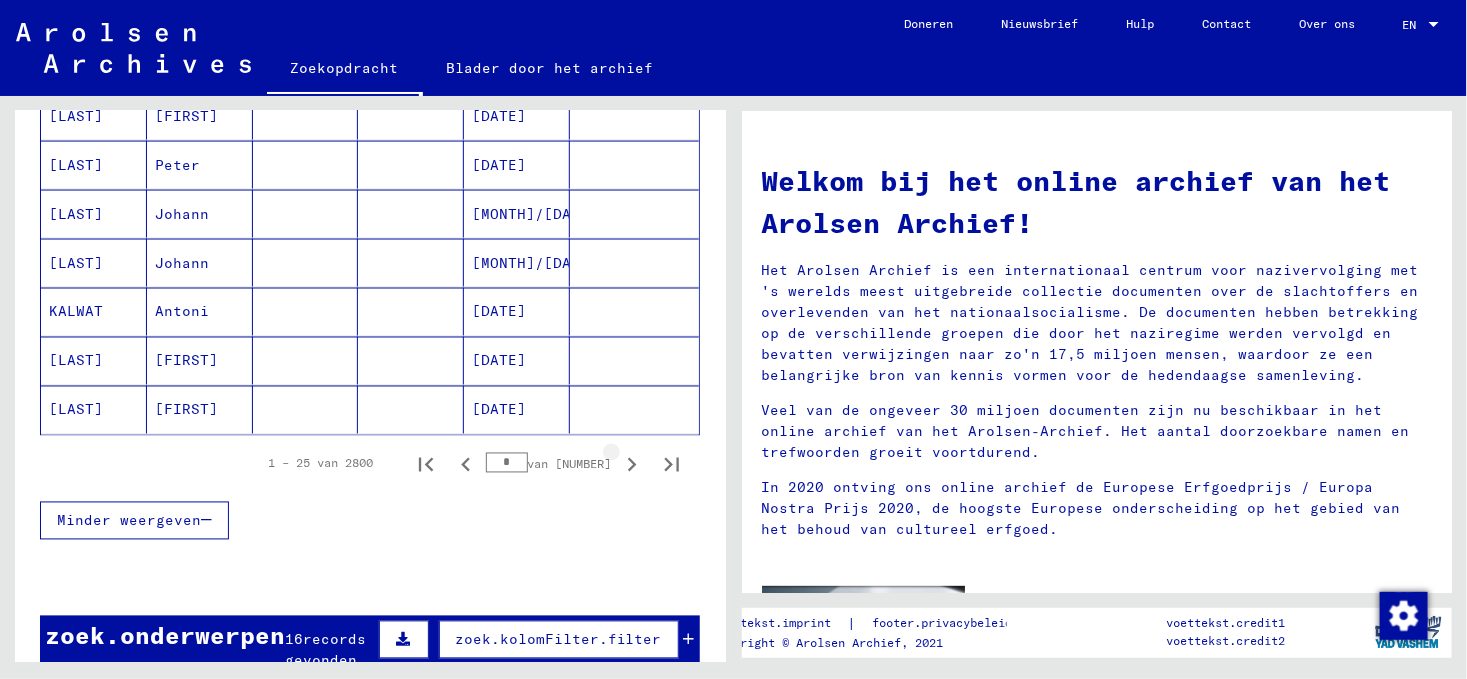click at bounding box center [632, 465] 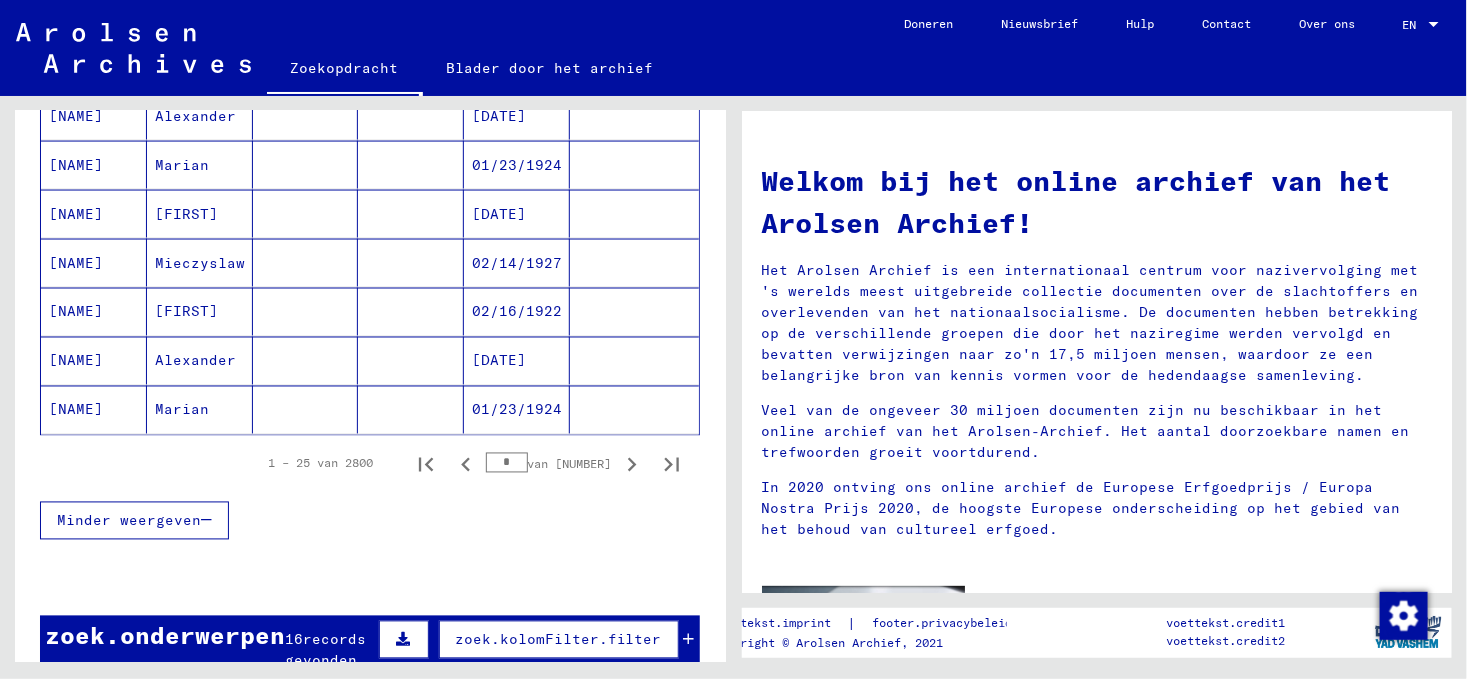 click at bounding box center [632, 465] 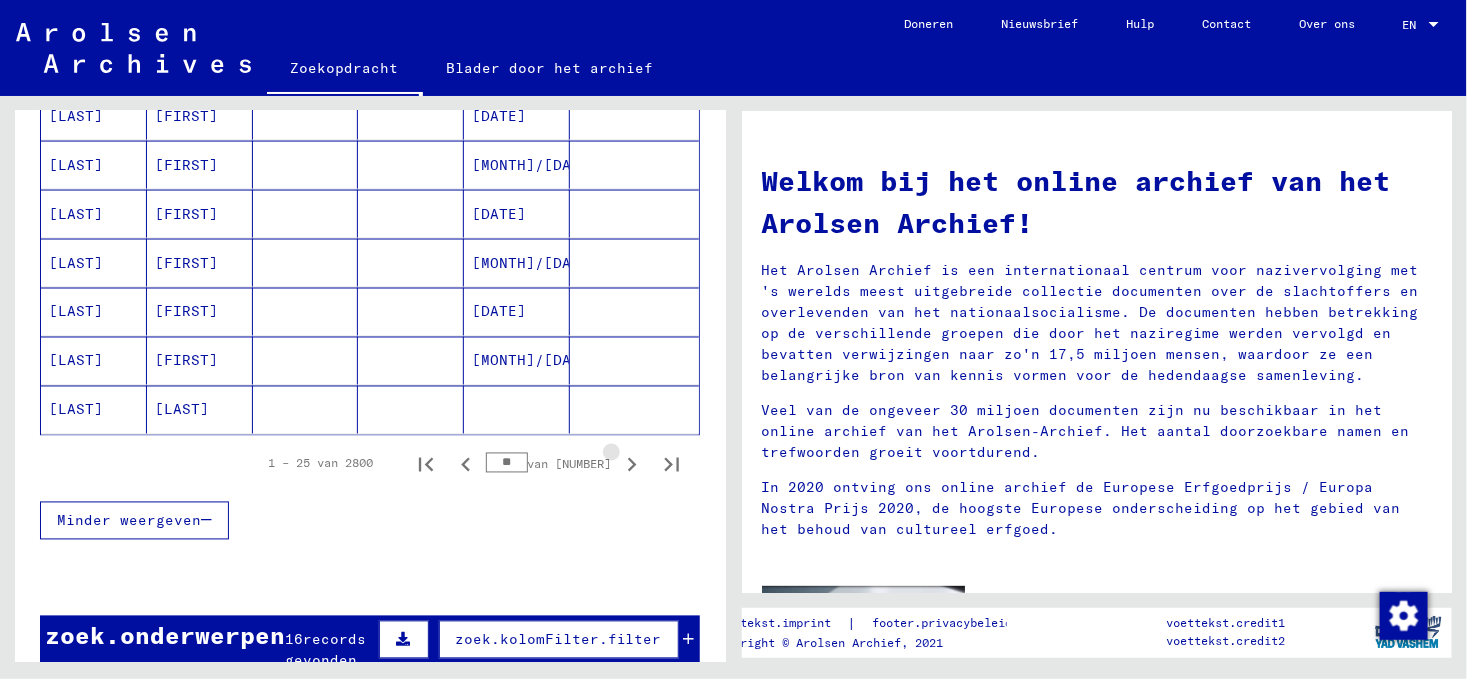 click at bounding box center (632, 465) 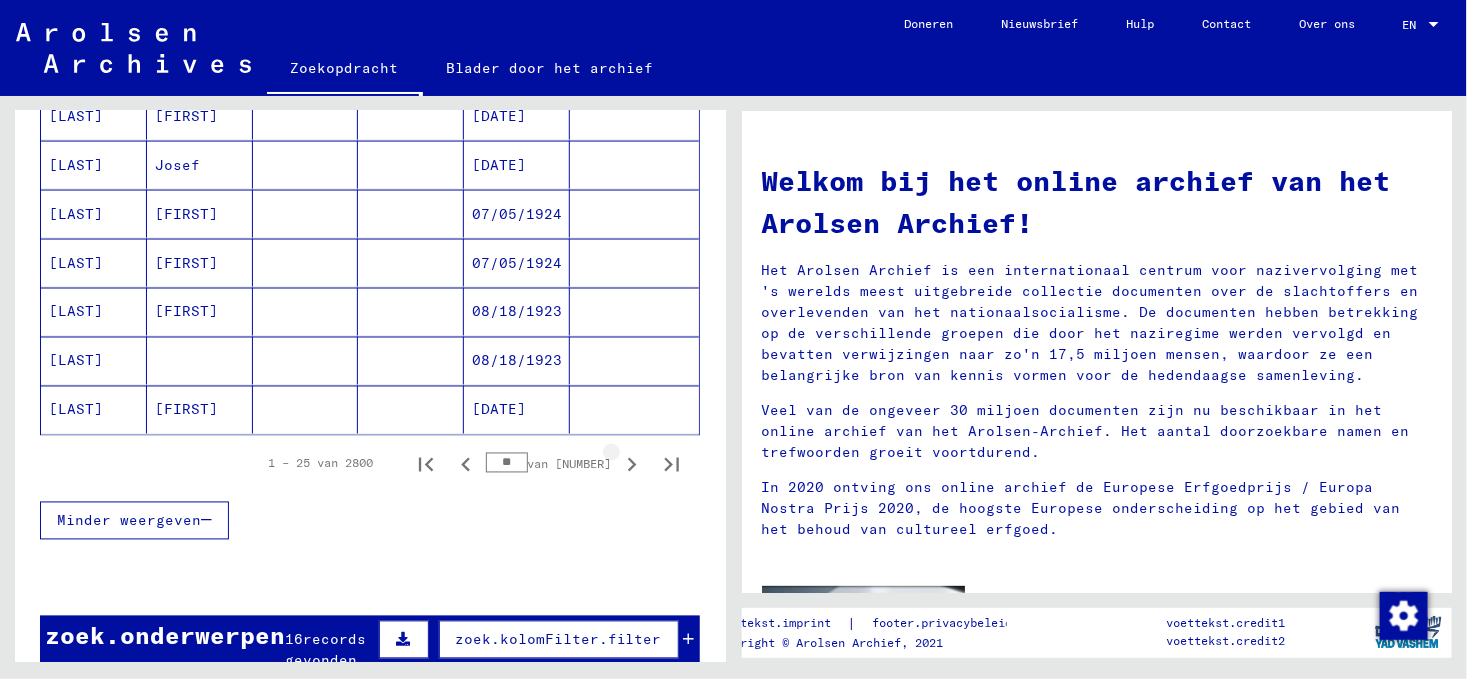 click at bounding box center (632, 465) 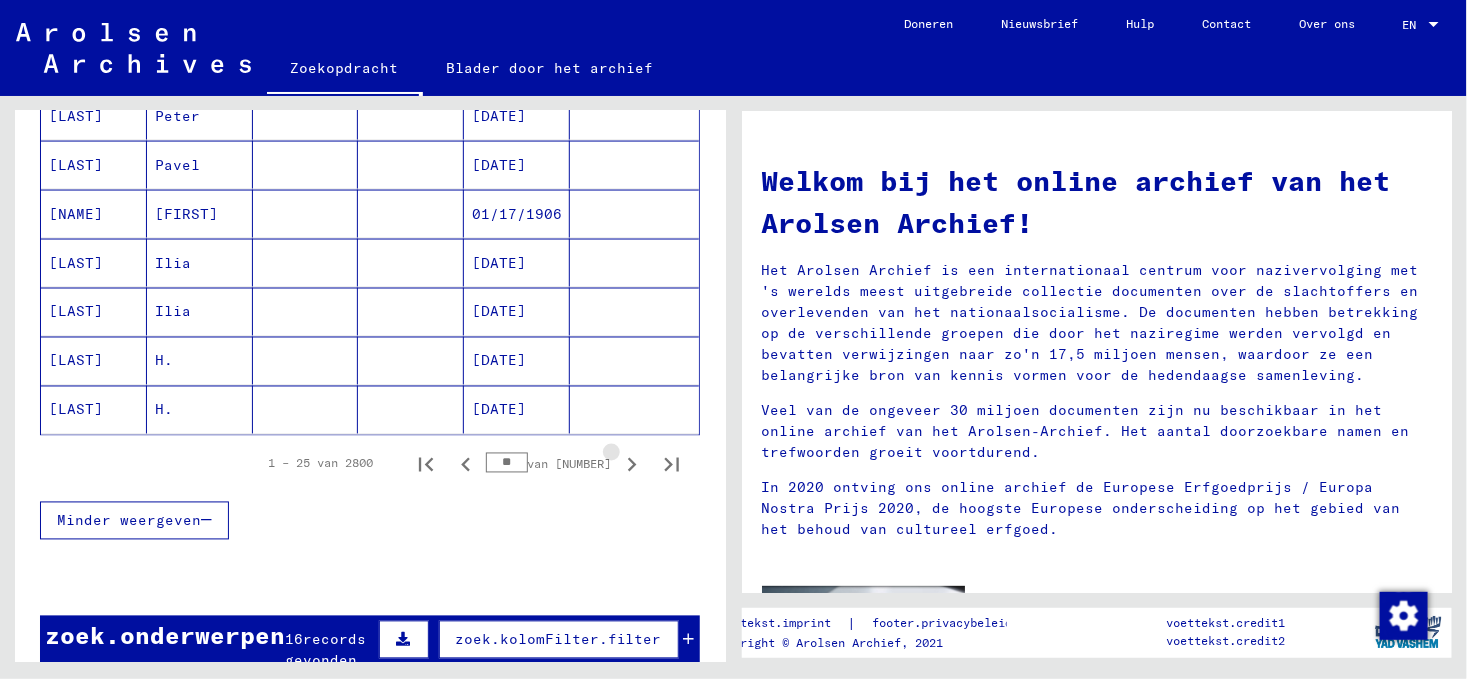 click at bounding box center [632, 465] 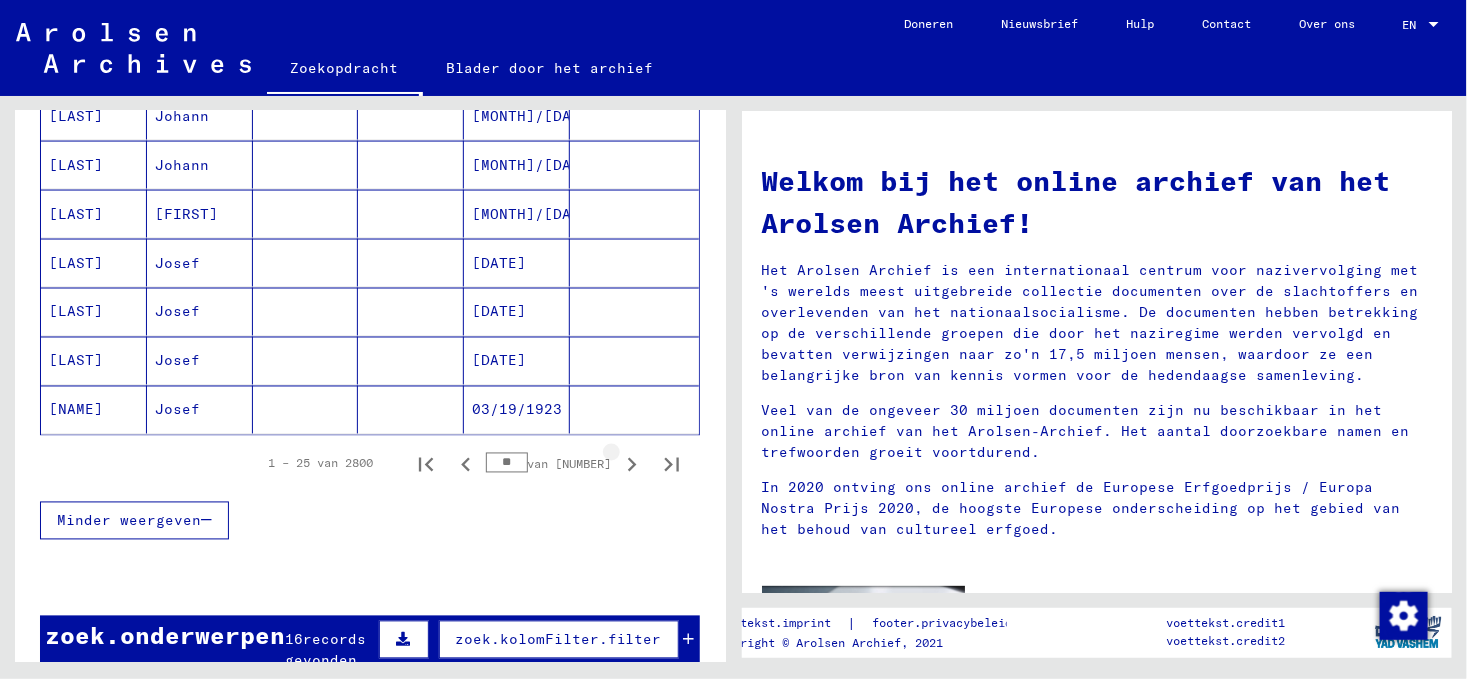 click at bounding box center (632, 465) 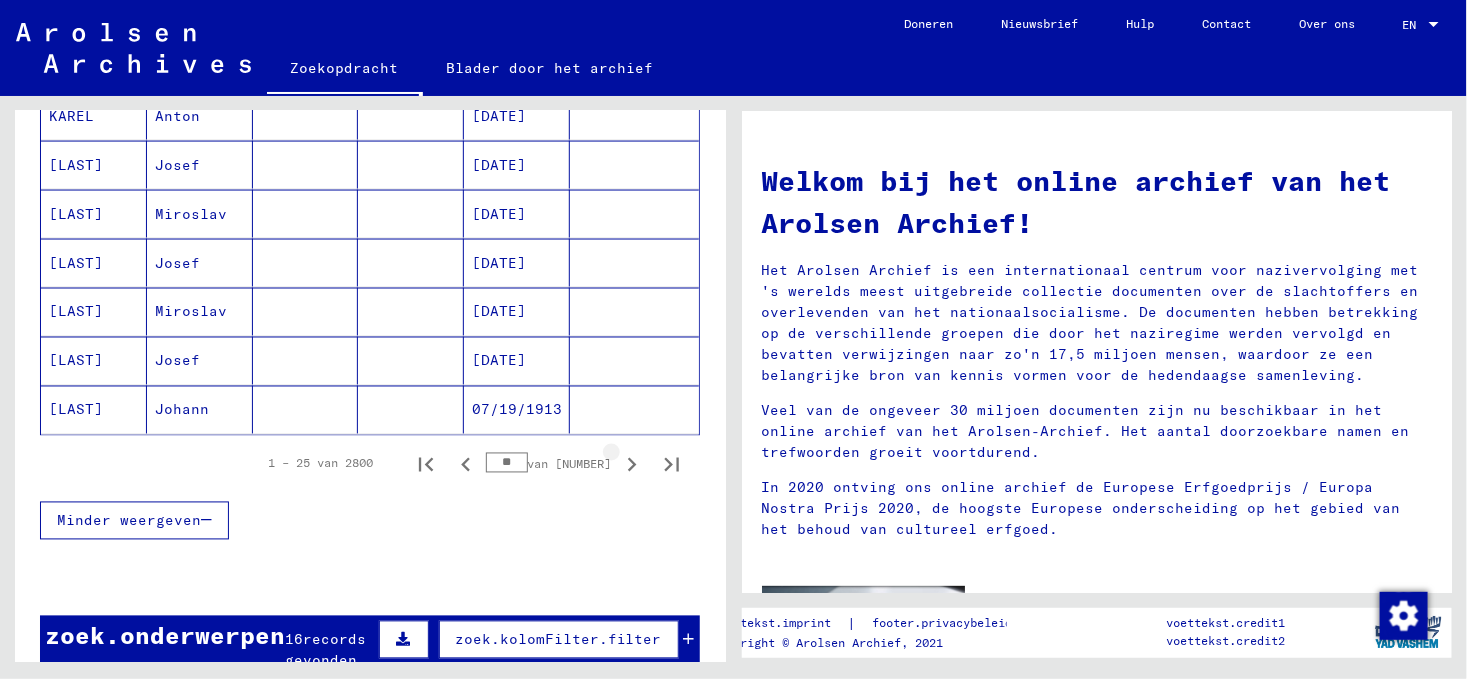 click at bounding box center (632, 465) 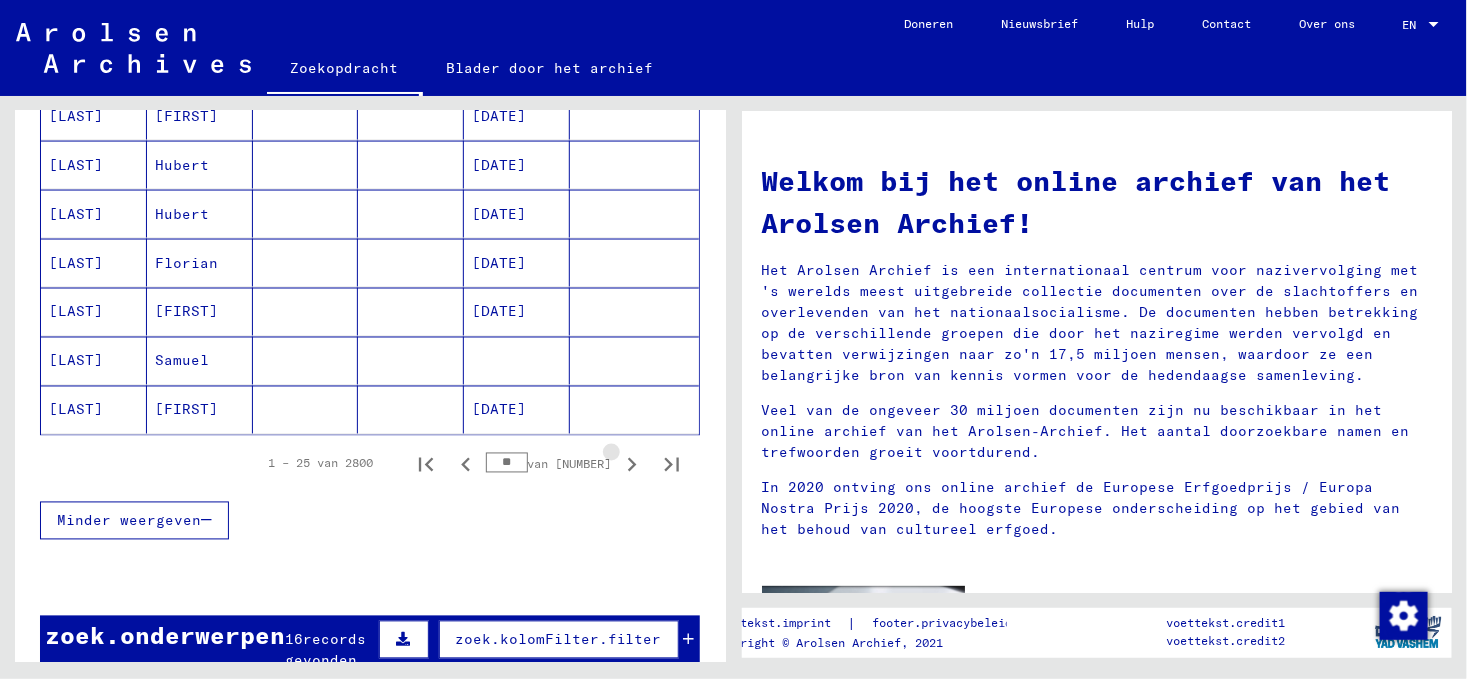 click at bounding box center (632, 465) 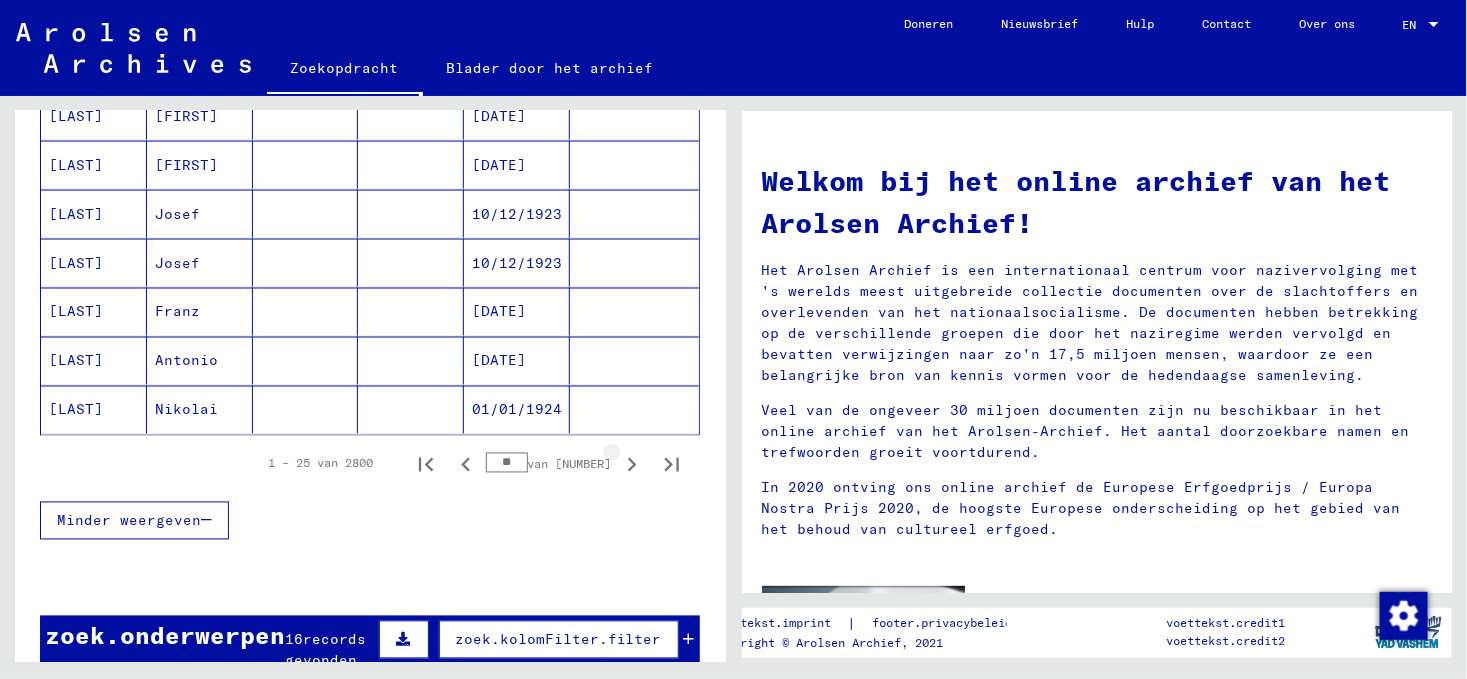 click at bounding box center [632, 465] 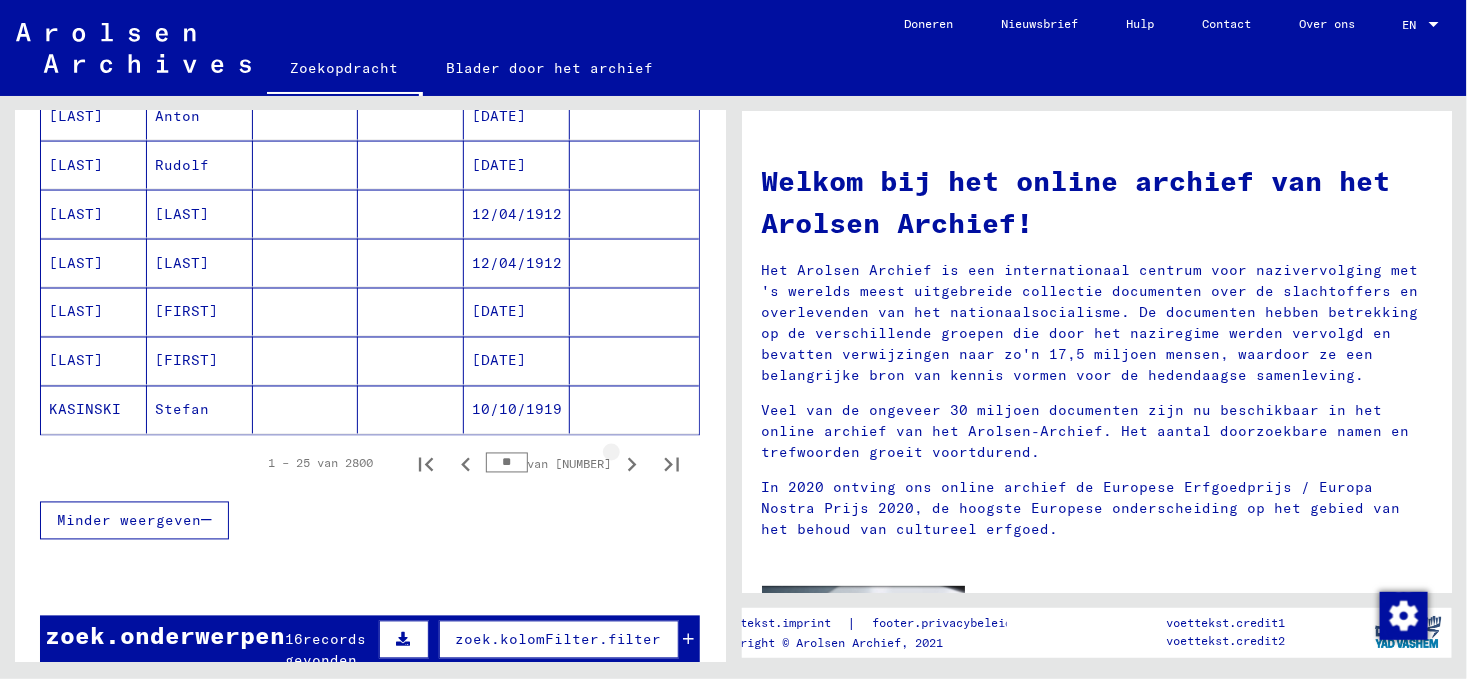click at bounding box center (632, 465) 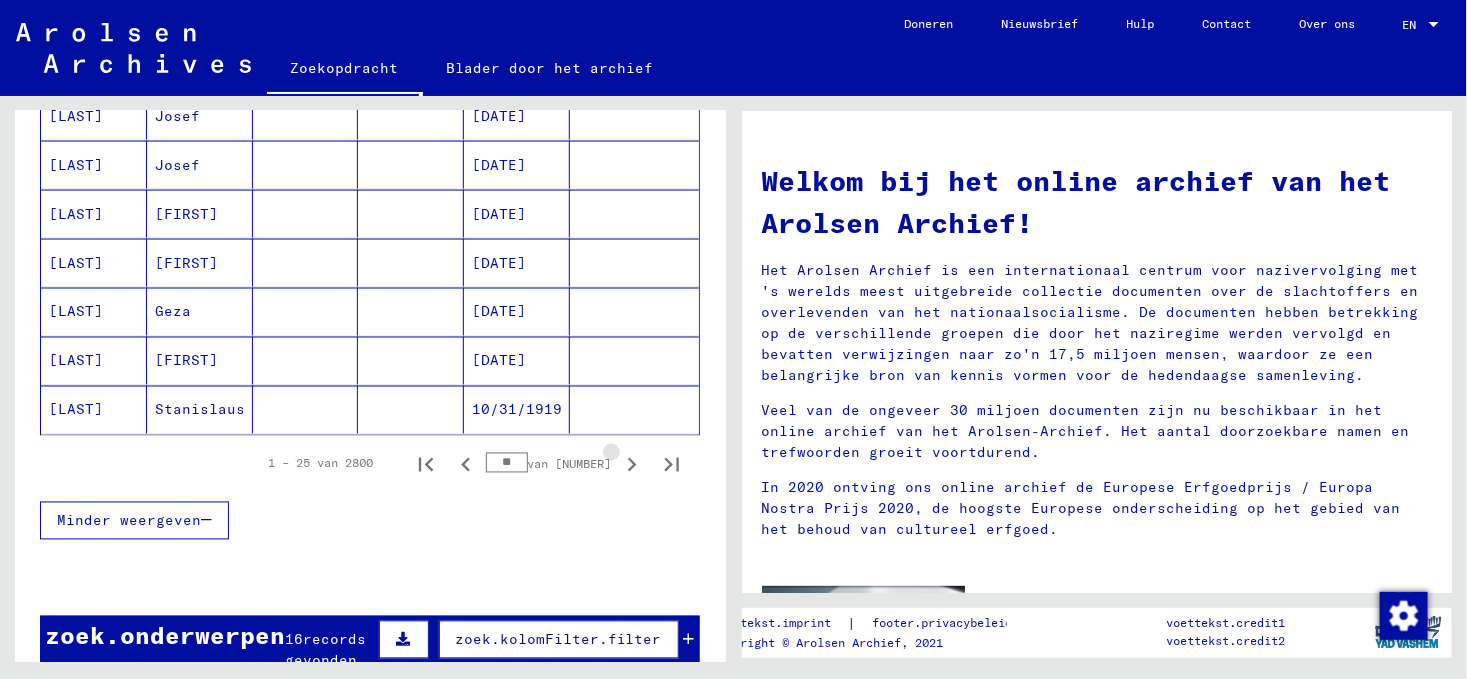 click at bounding box center [632, 465] 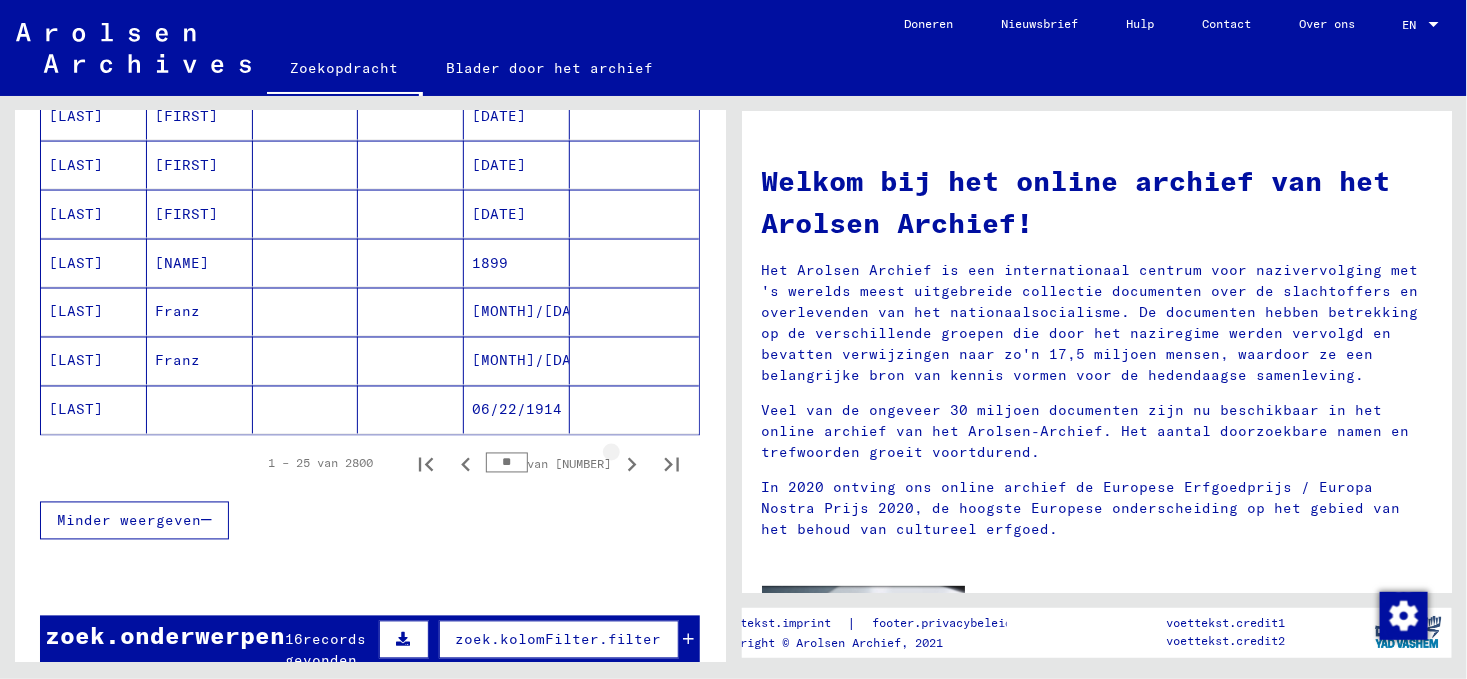click at bounding box center [632, 465] 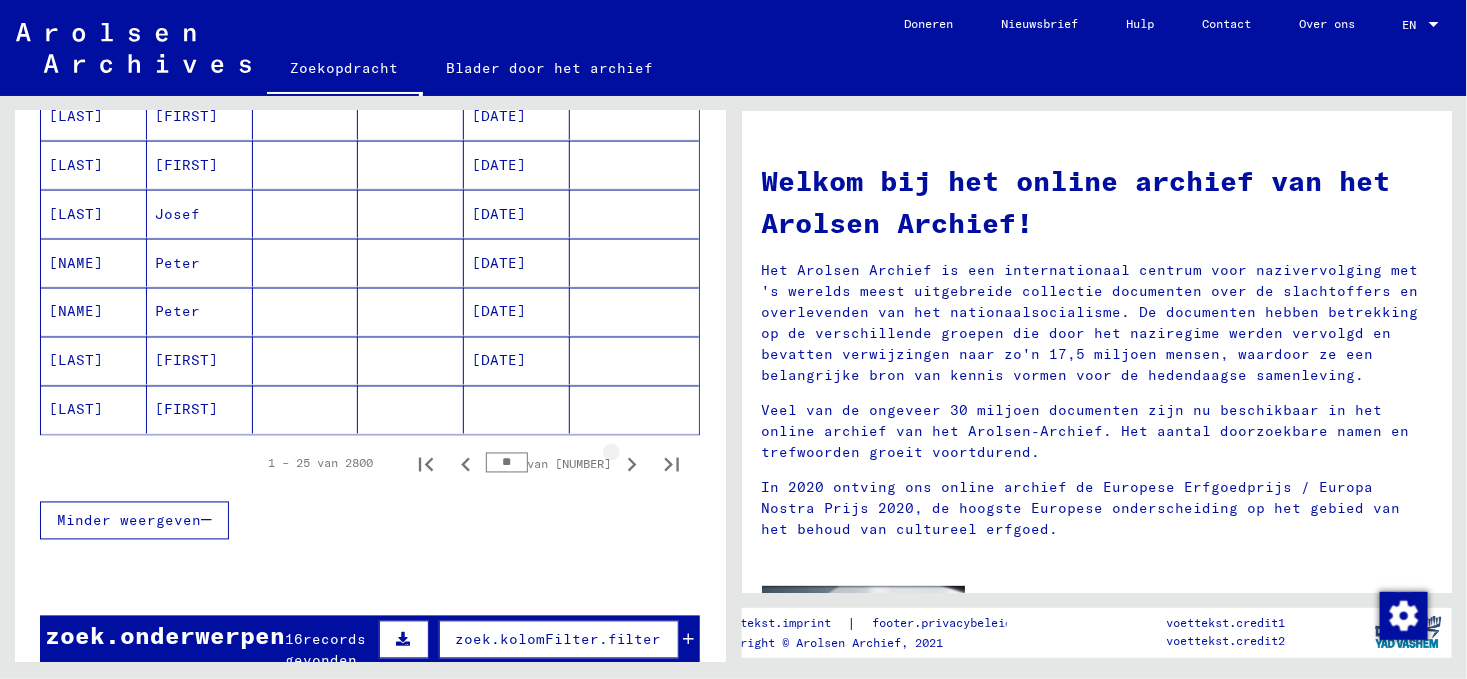 click at bounding box center (632, 465) 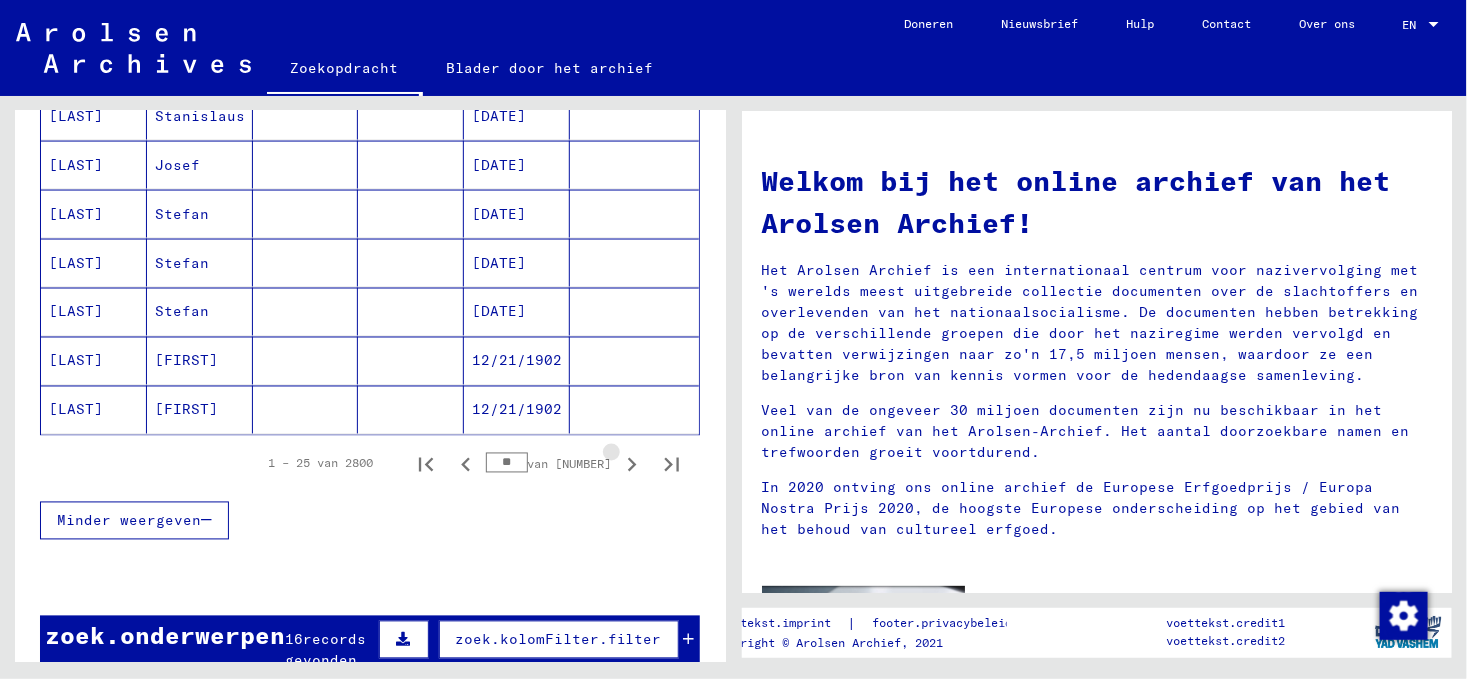 click at bounding box center (632, 465) 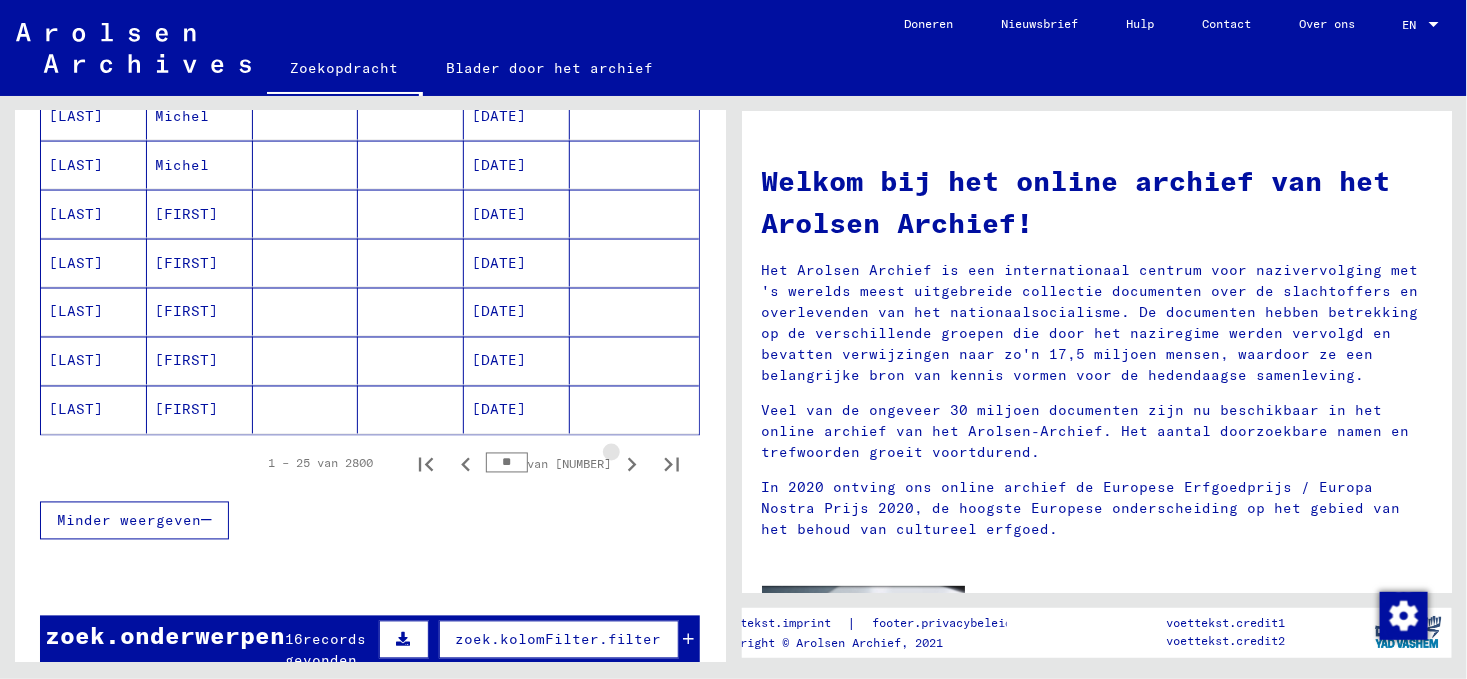 click at bounding box center (632, 465) 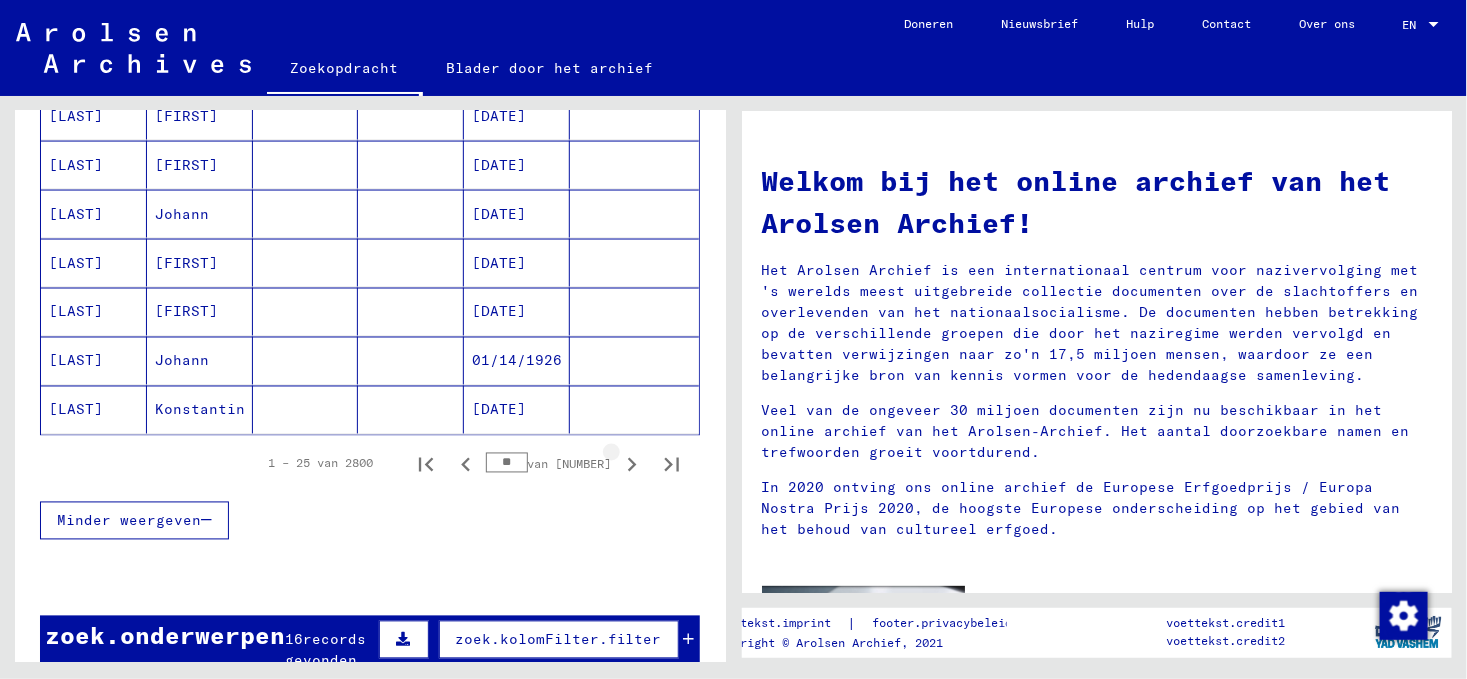 click at bounding box center (632, 465) 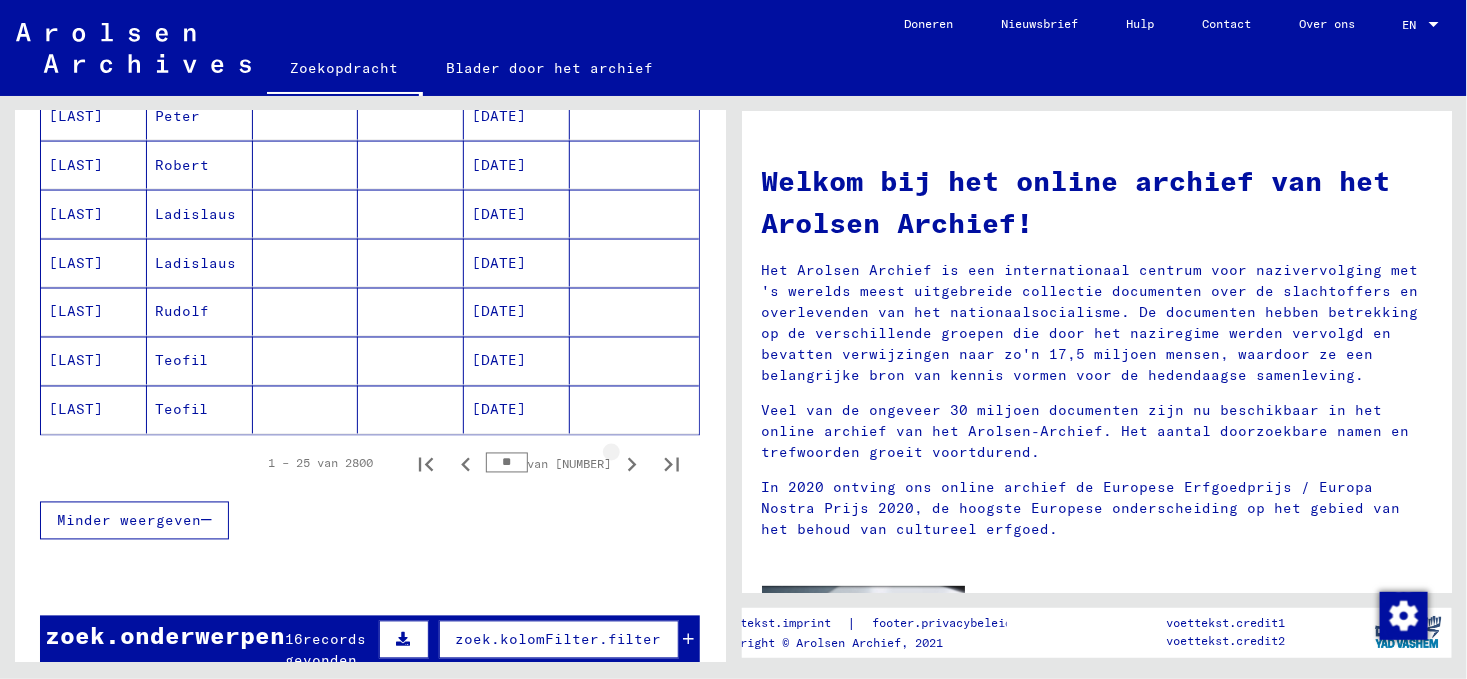 click at bounding box center (632, 465) 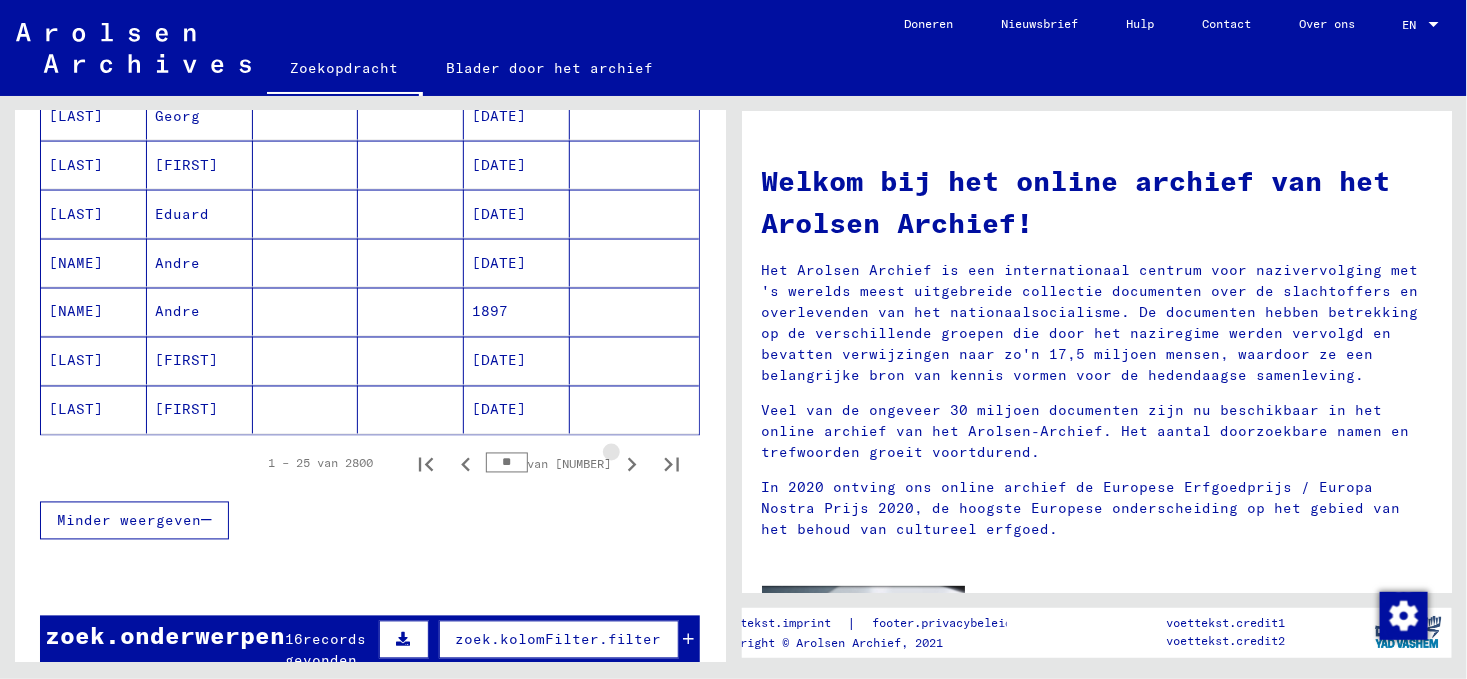 click at bounding box center [632, 465] 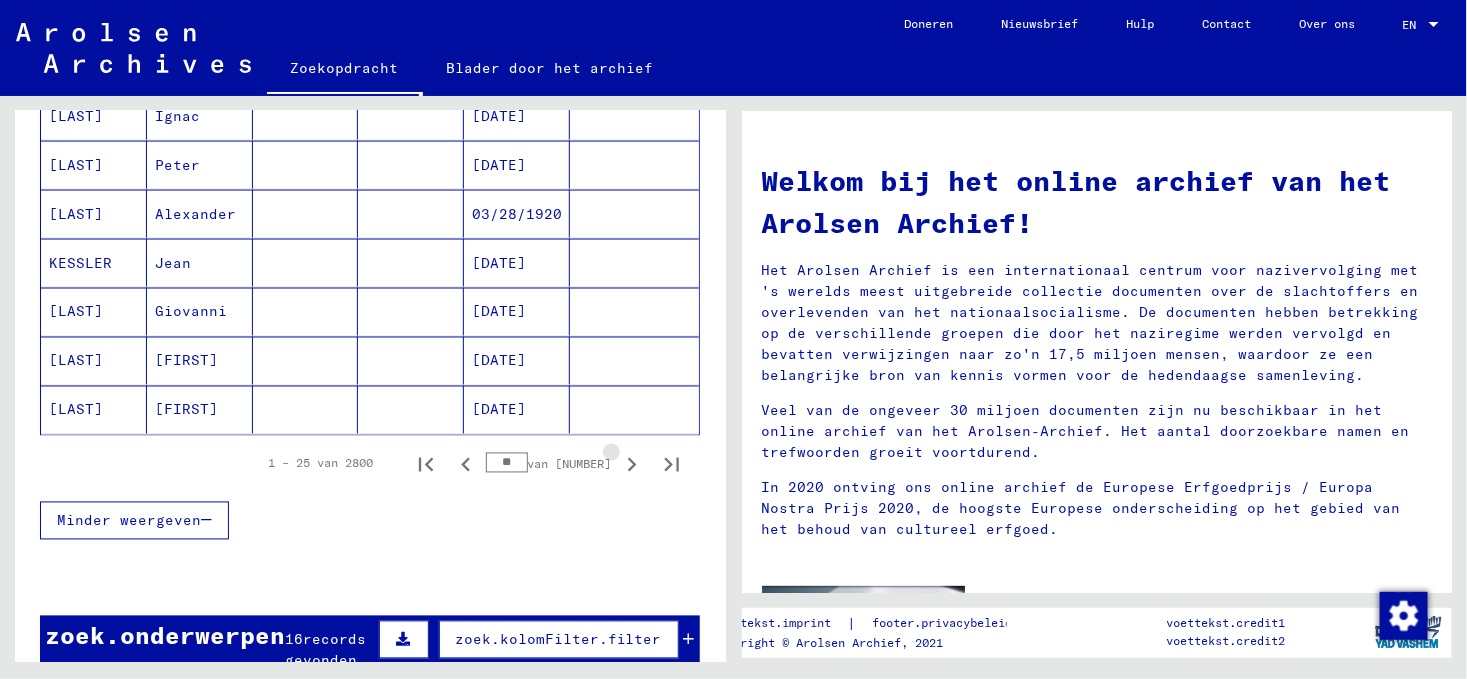 click at bounding box center (632, 465) 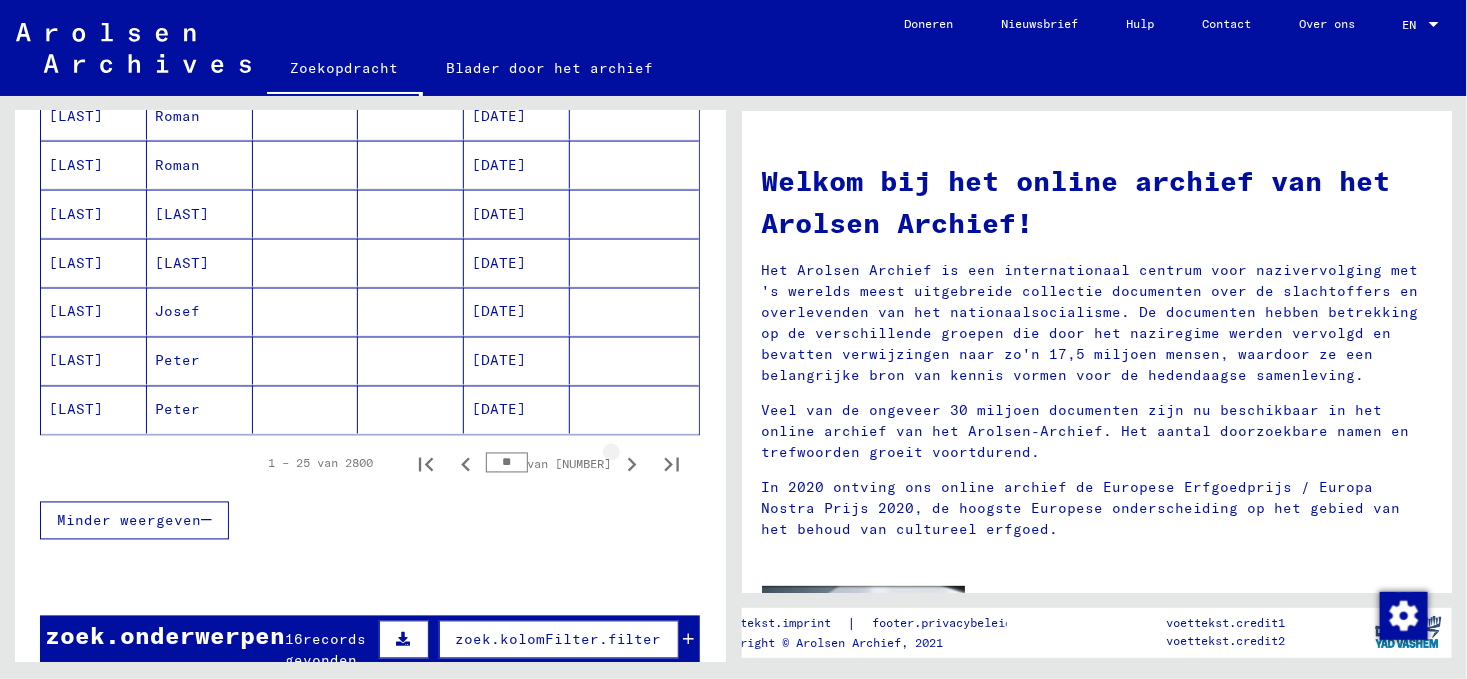 click at bounding box center [632, 465] 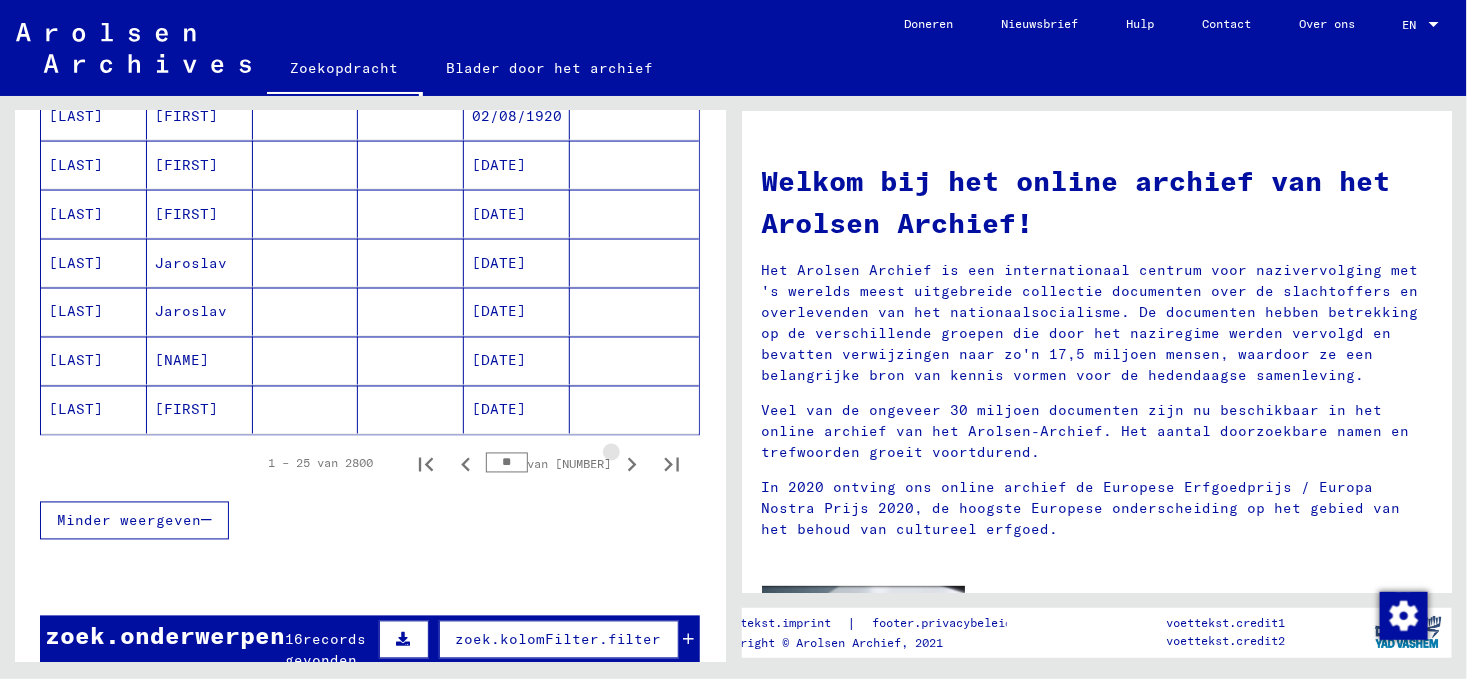 click at bounding box center (632, 465) 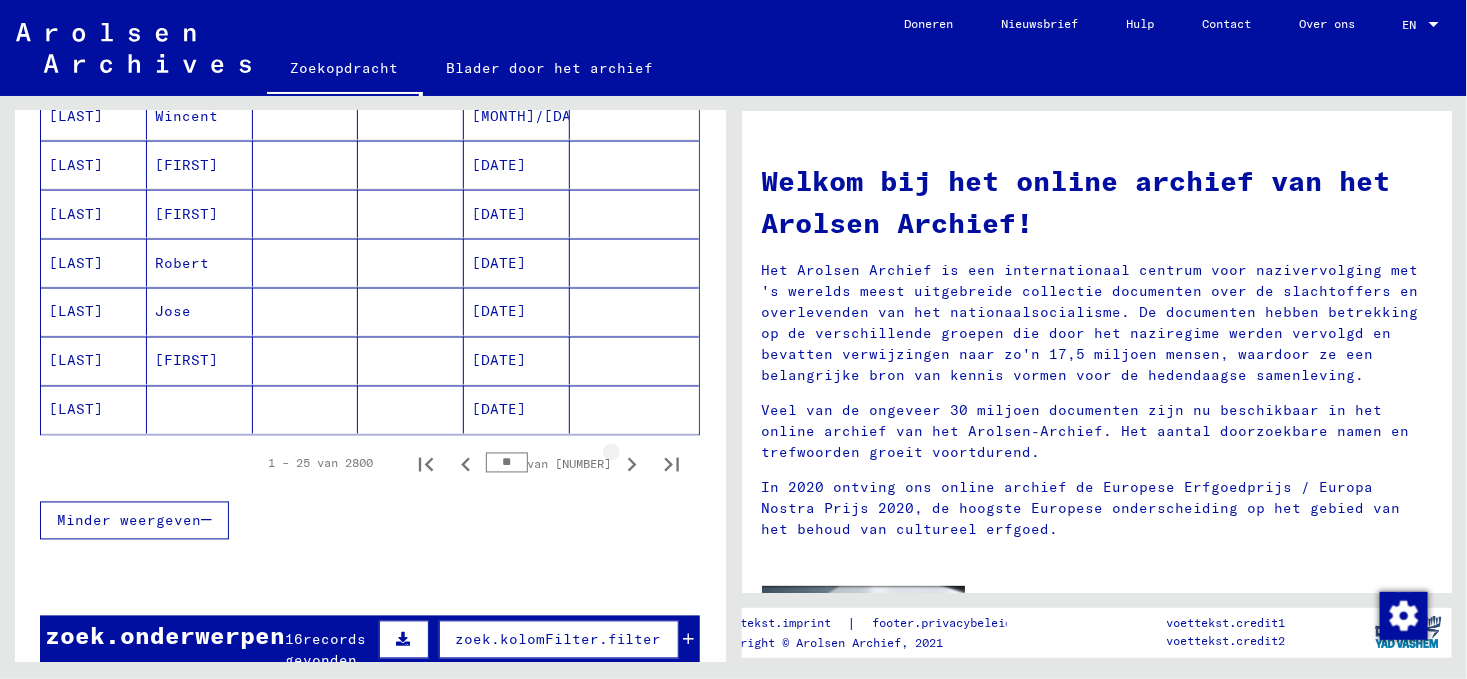 click at bounding box center (632, 465) 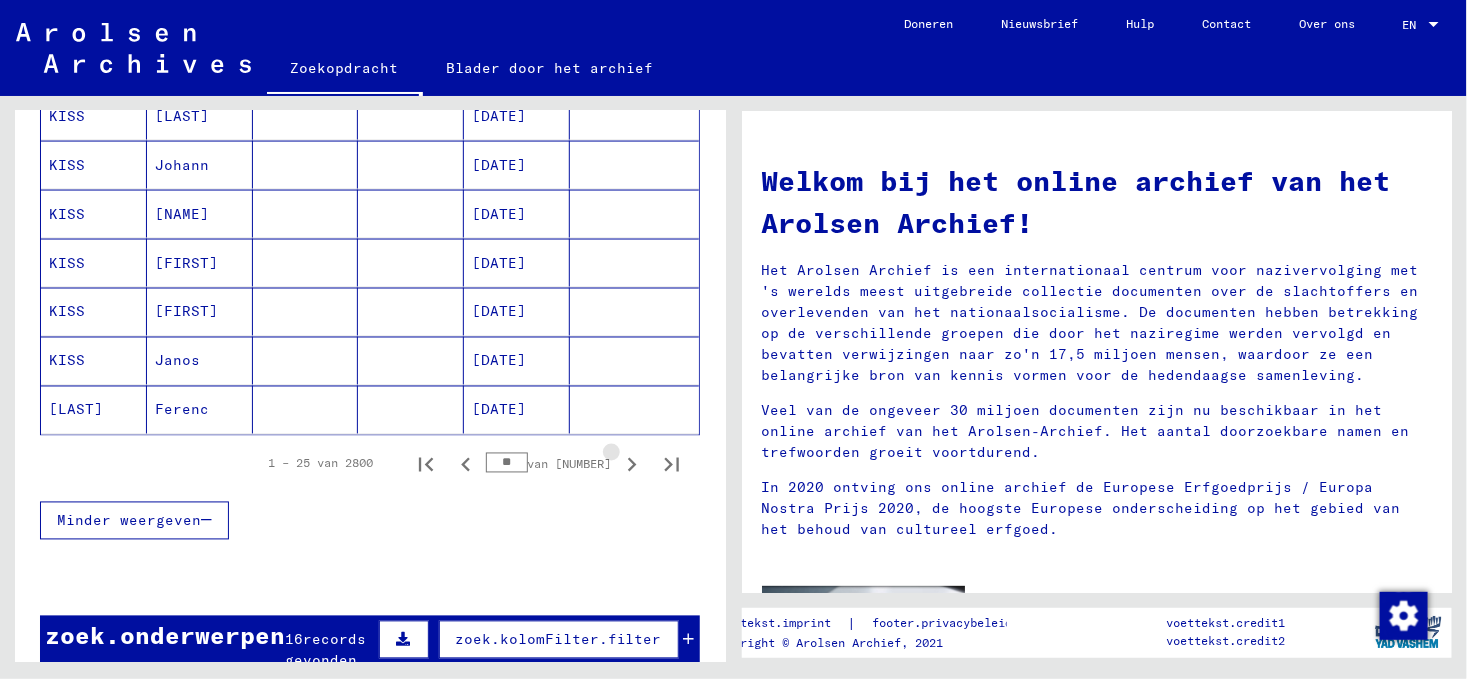 click at bounding box center [632, 465] 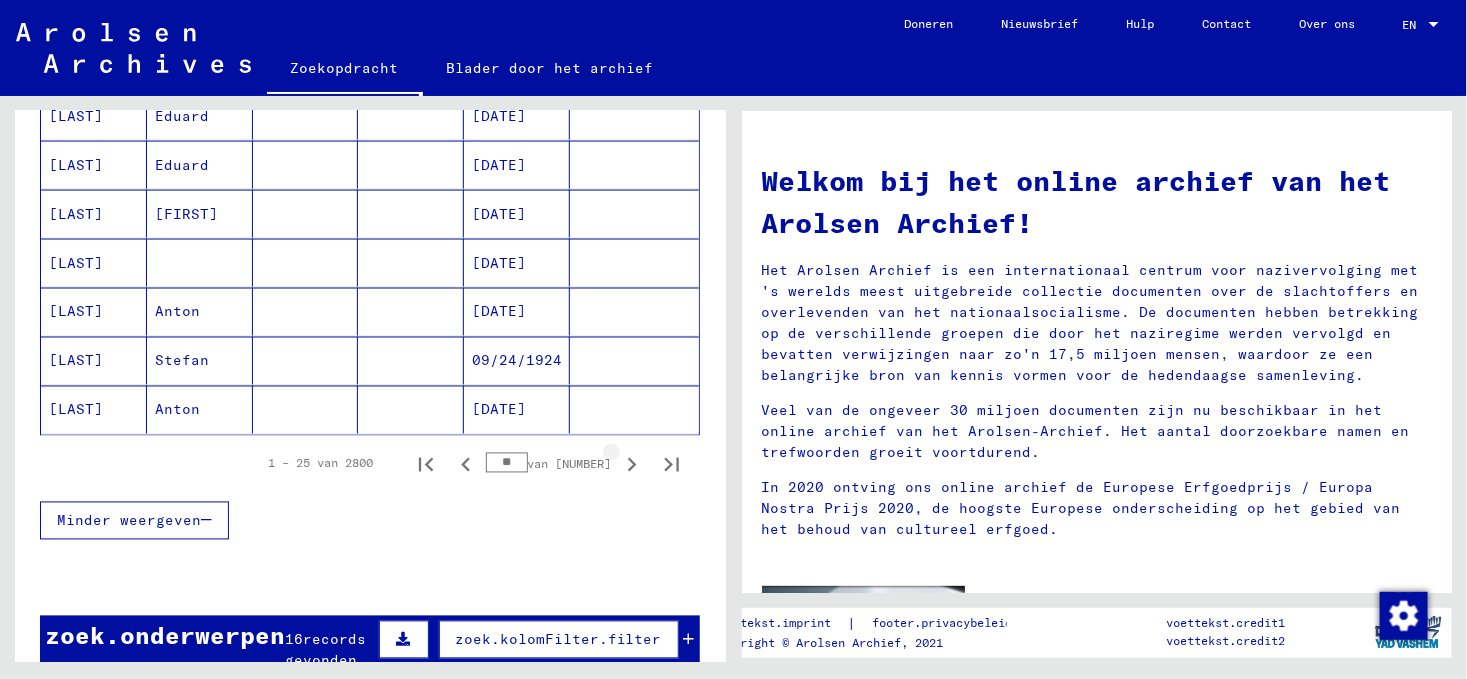 click at bounding box center (632, 465) 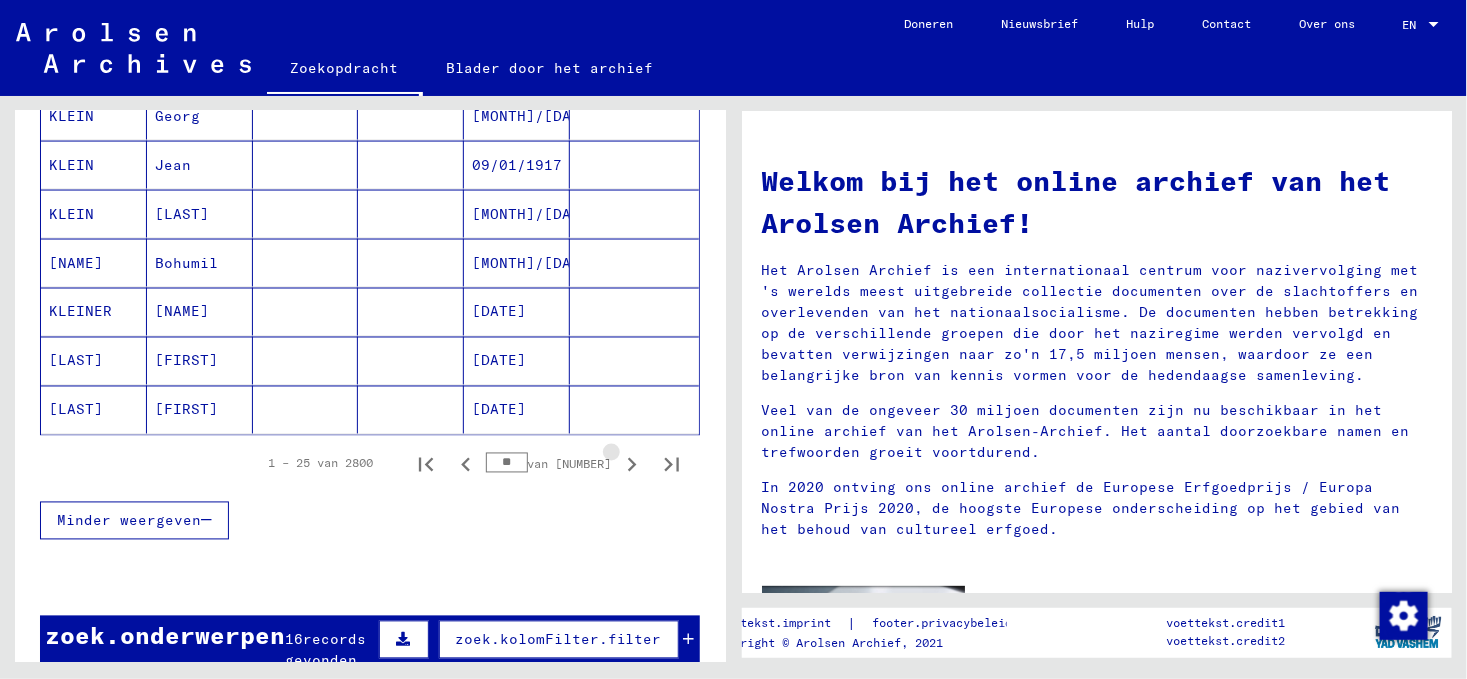click at bounding box center [632, 465] 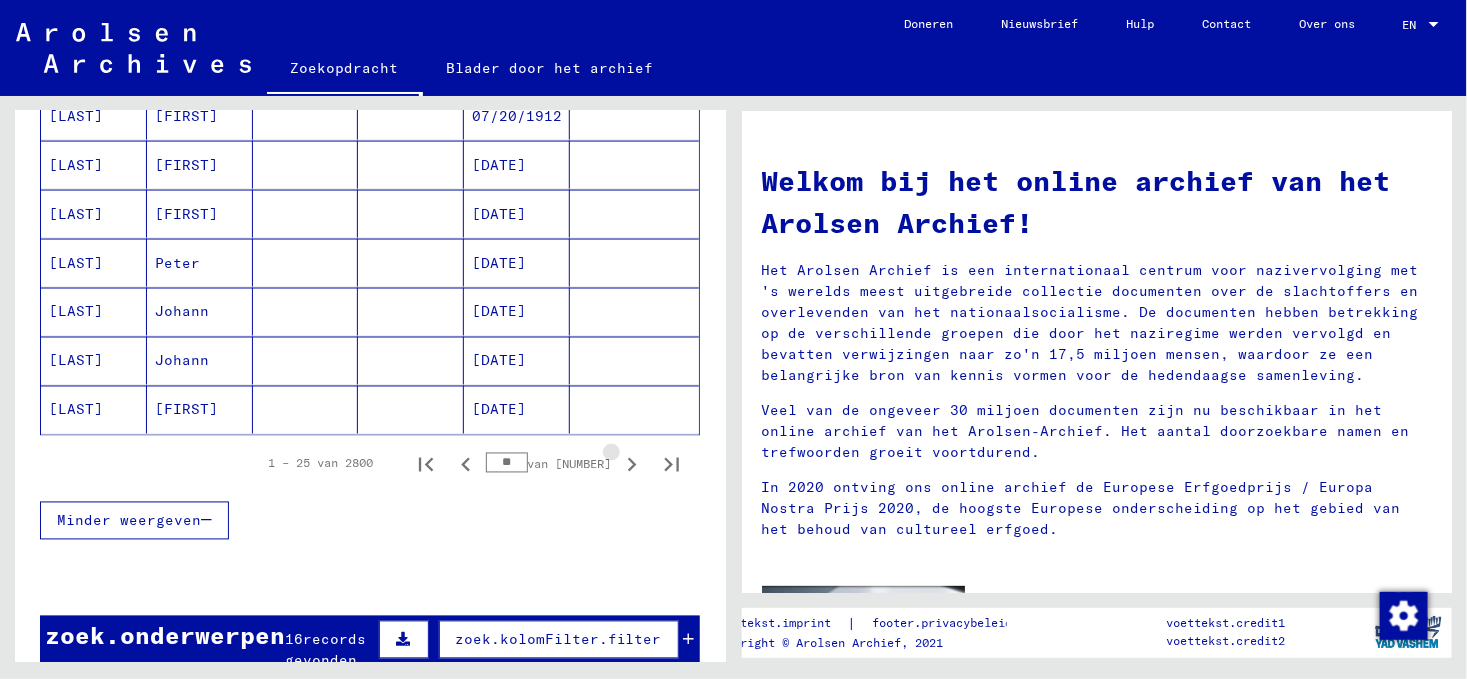 click at bounding box center (632, 465) 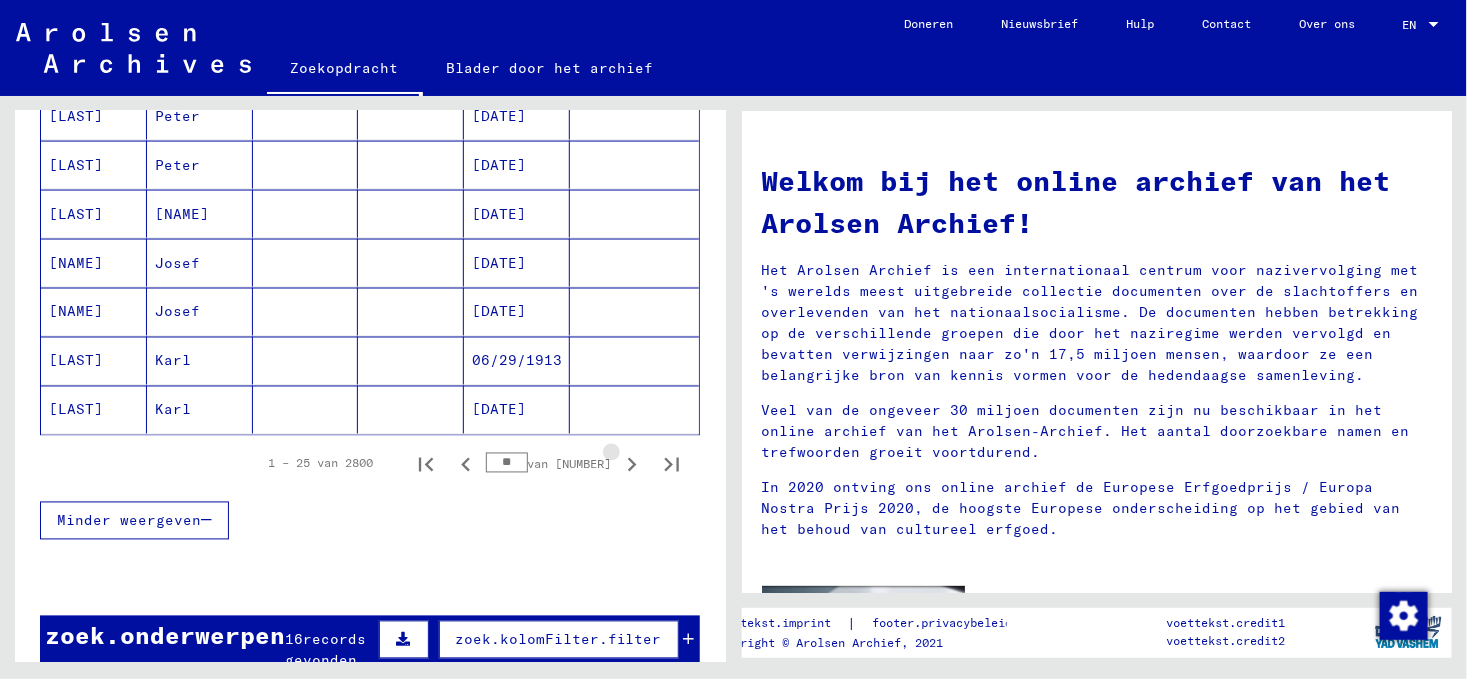 click at bounding box center [632, 465] 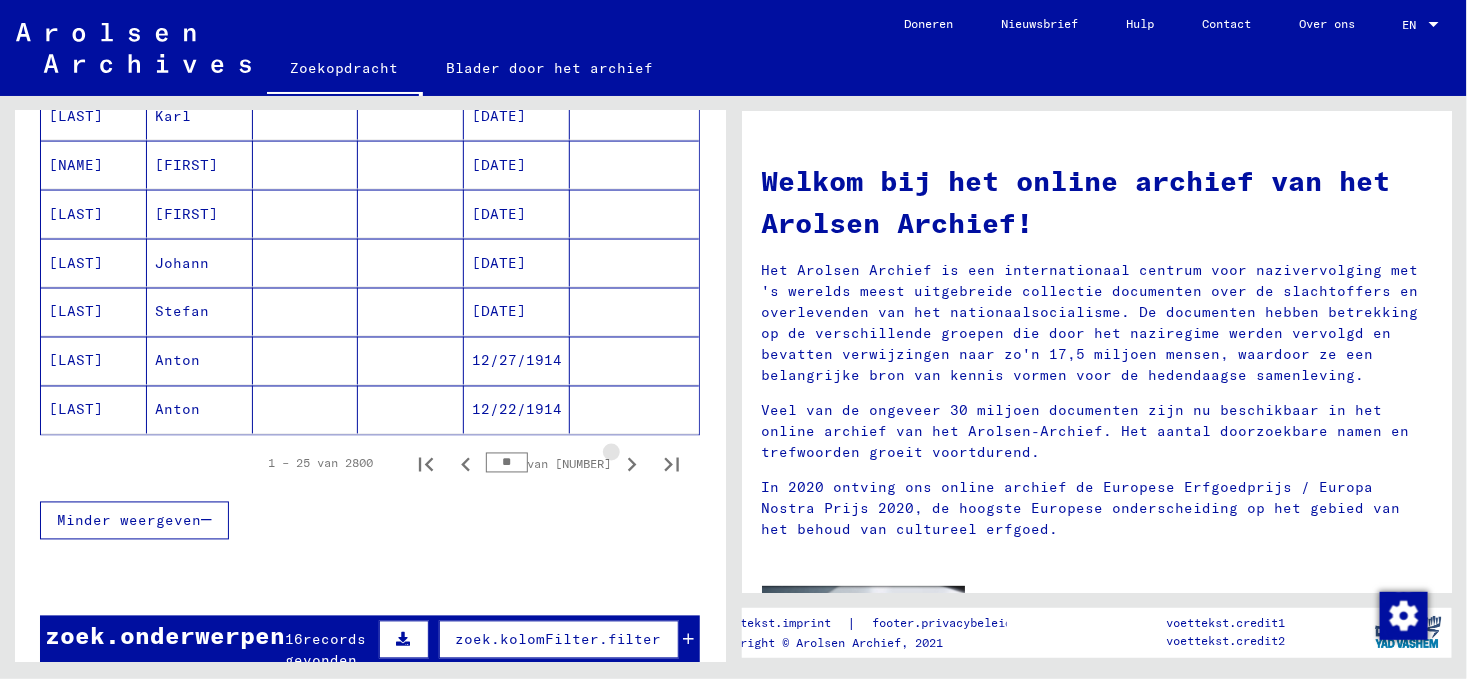 click at bounding box center [632, 465] 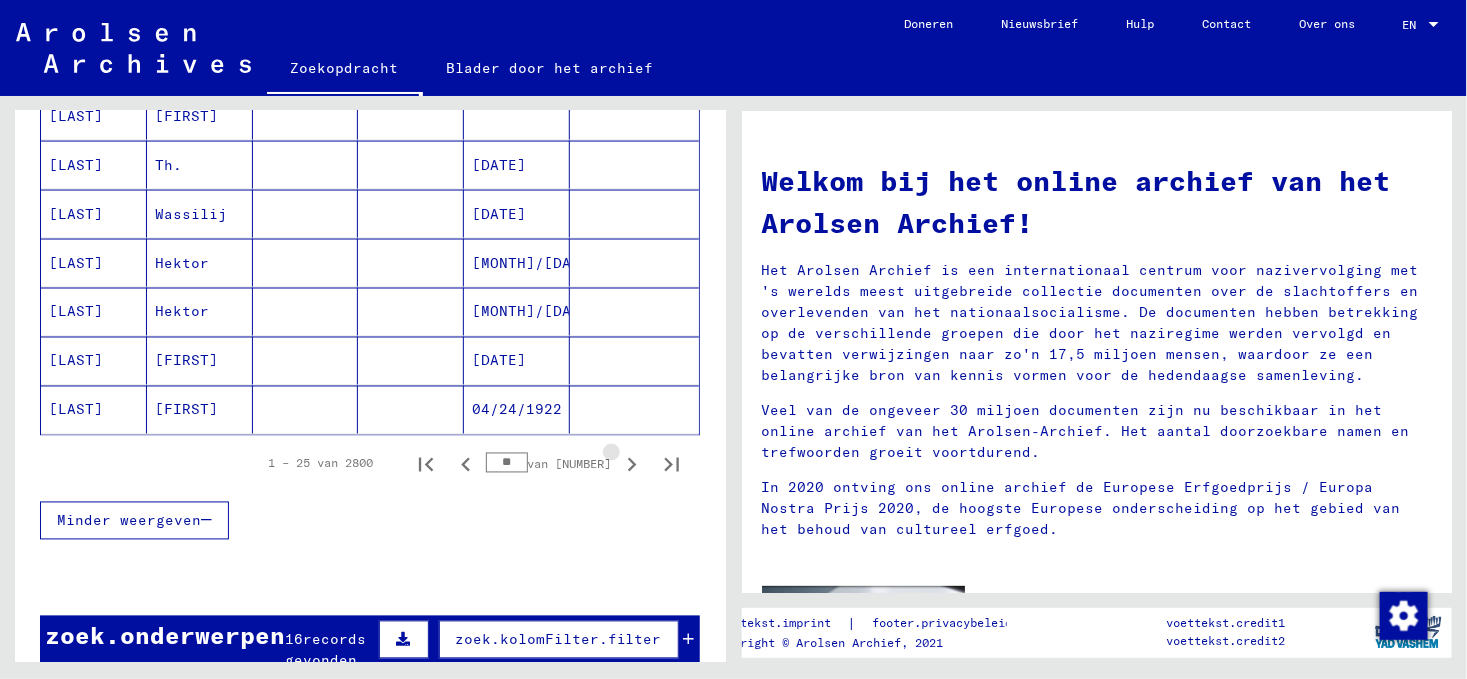 click at bounding box center [632, 465] 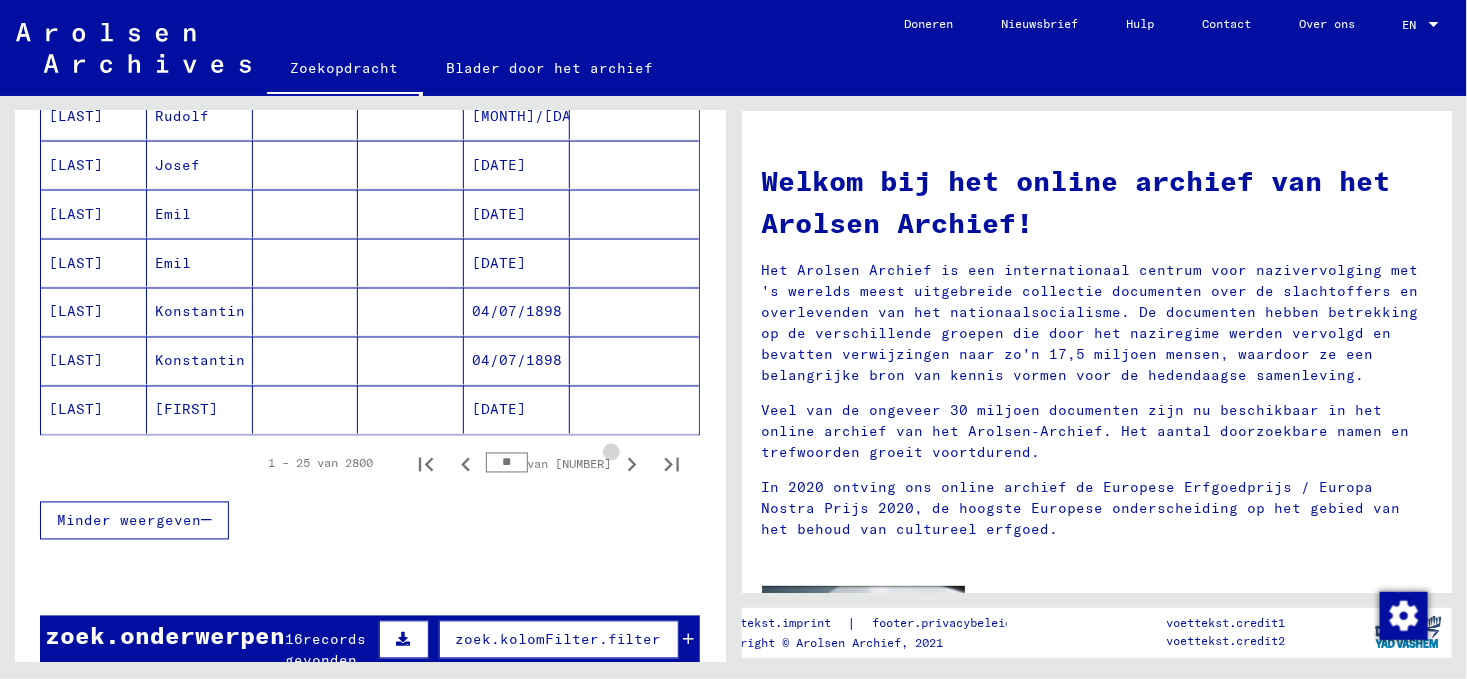 click at bounding box center (632, 465) 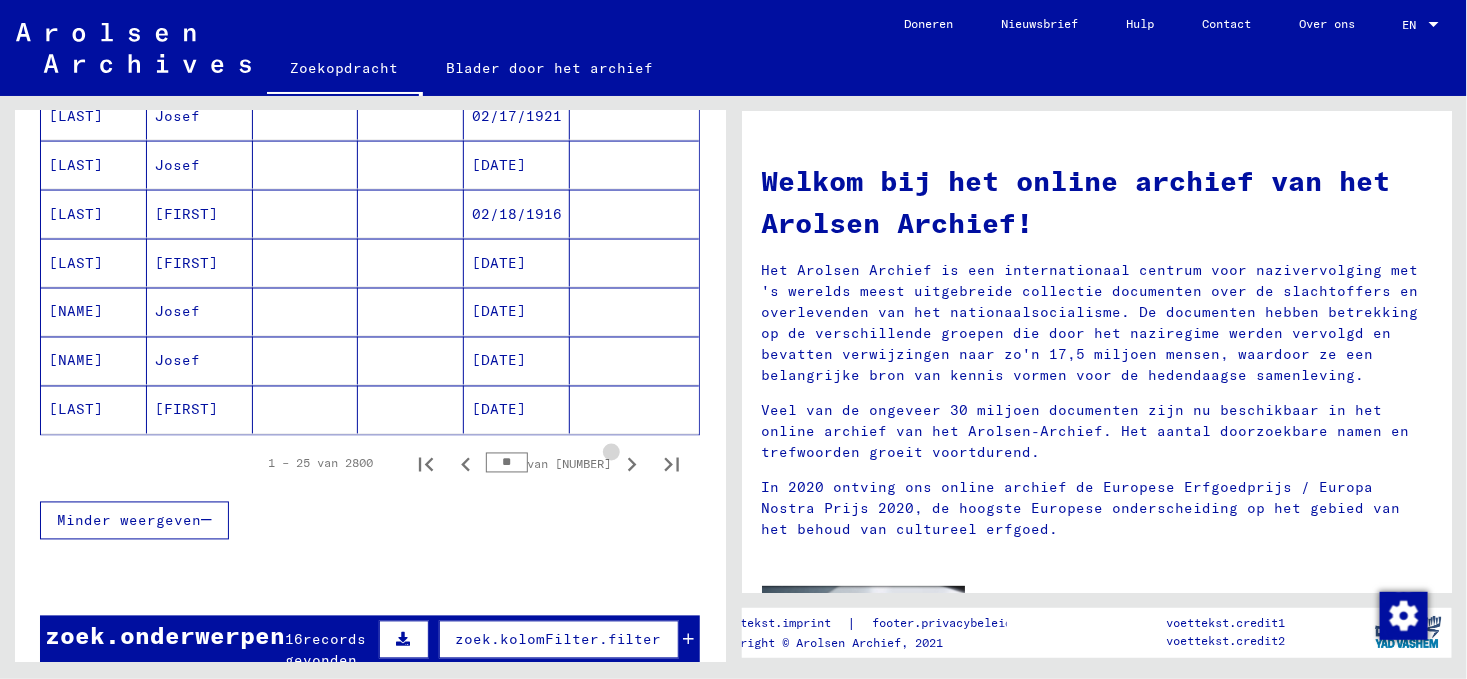 click at bounding box center (632, 465) 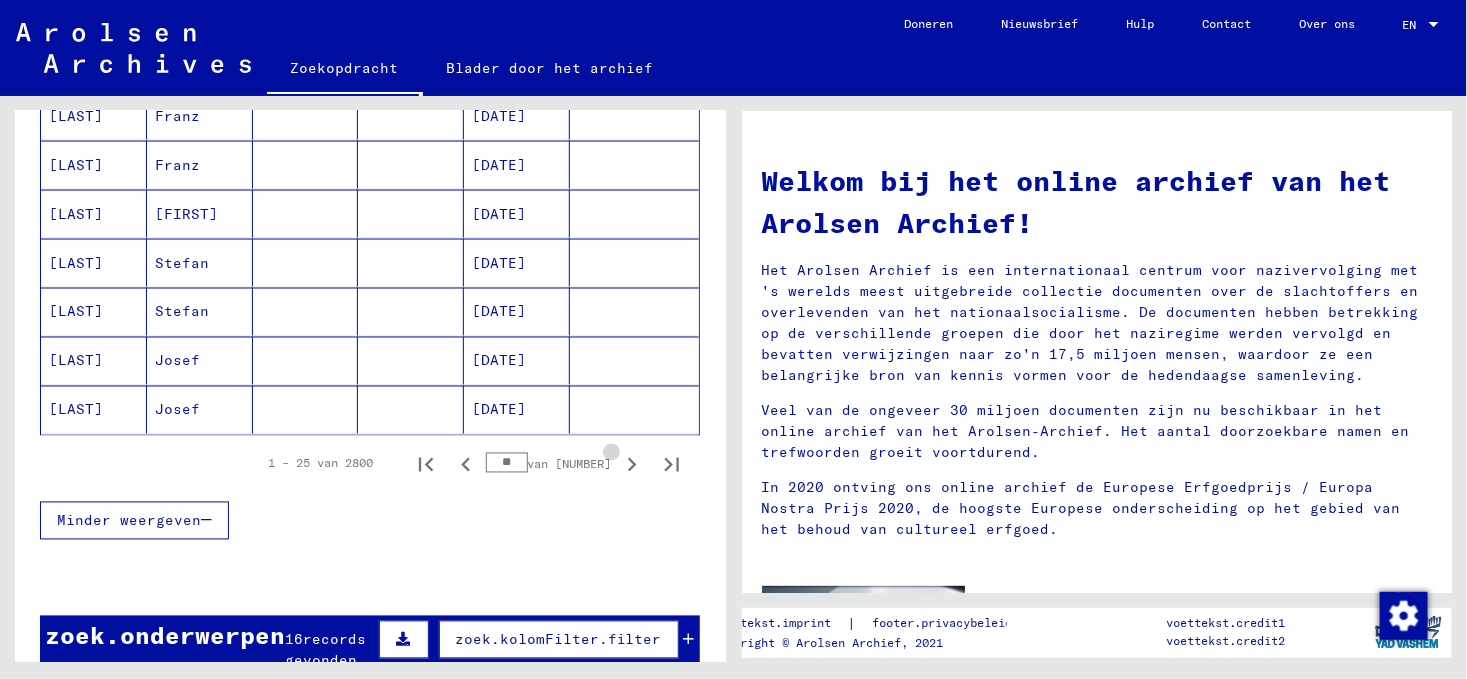 click at bounding box center [632, 465] 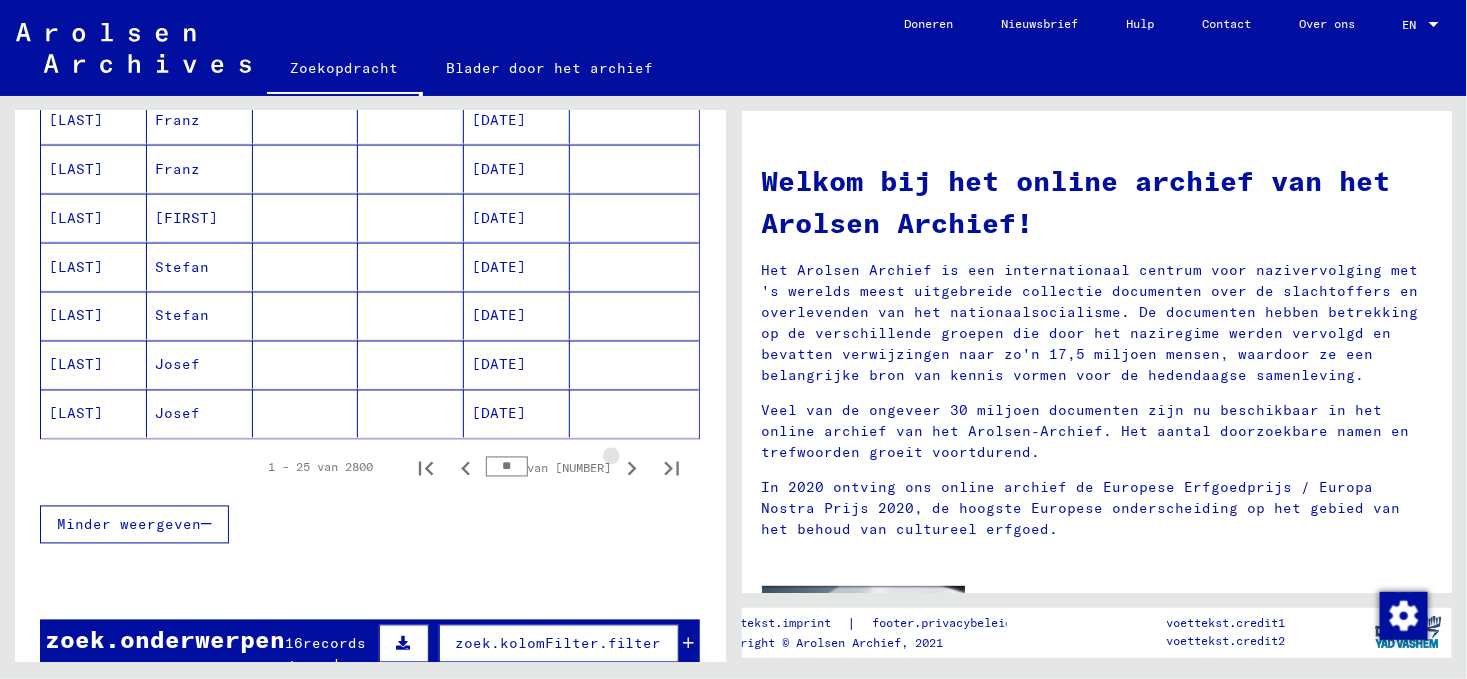 click at bounding box center [632, 469] 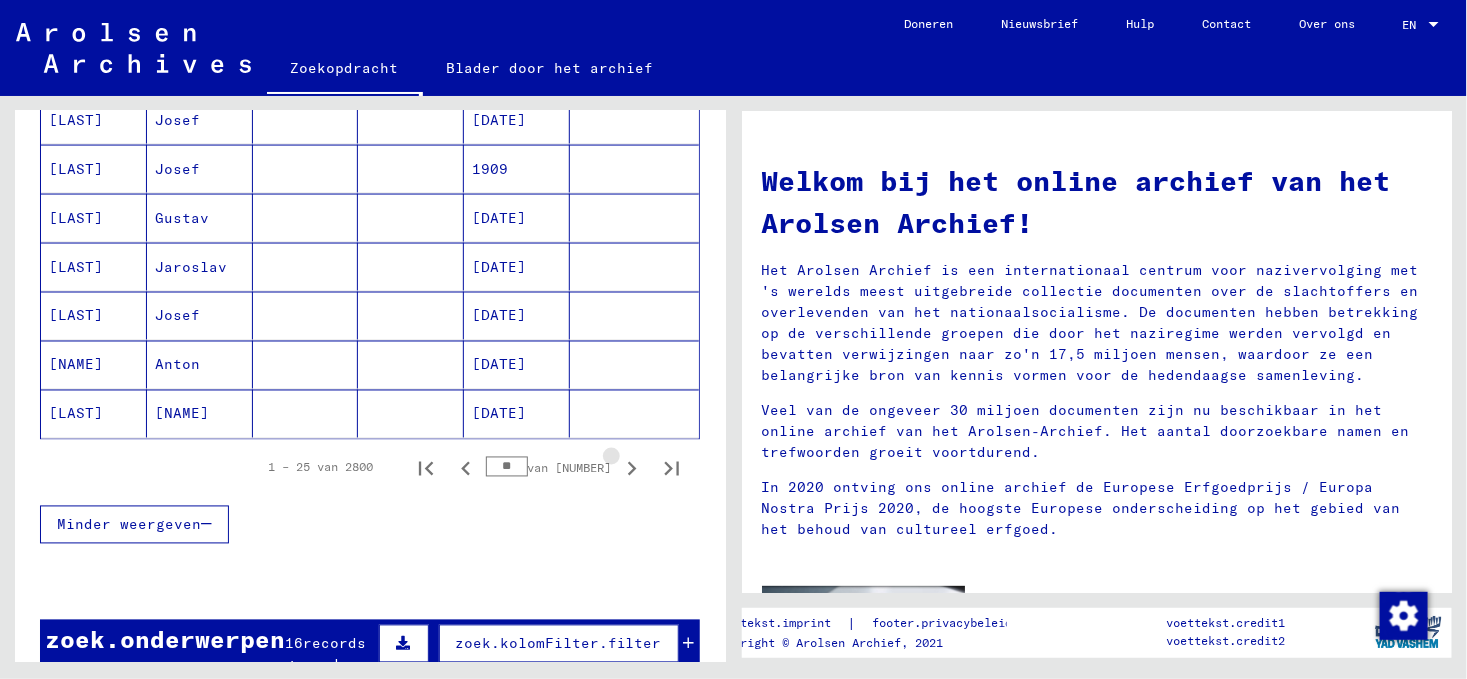 scroll, scrollTop: 1207, scrollLeft: 0, axis: vertical 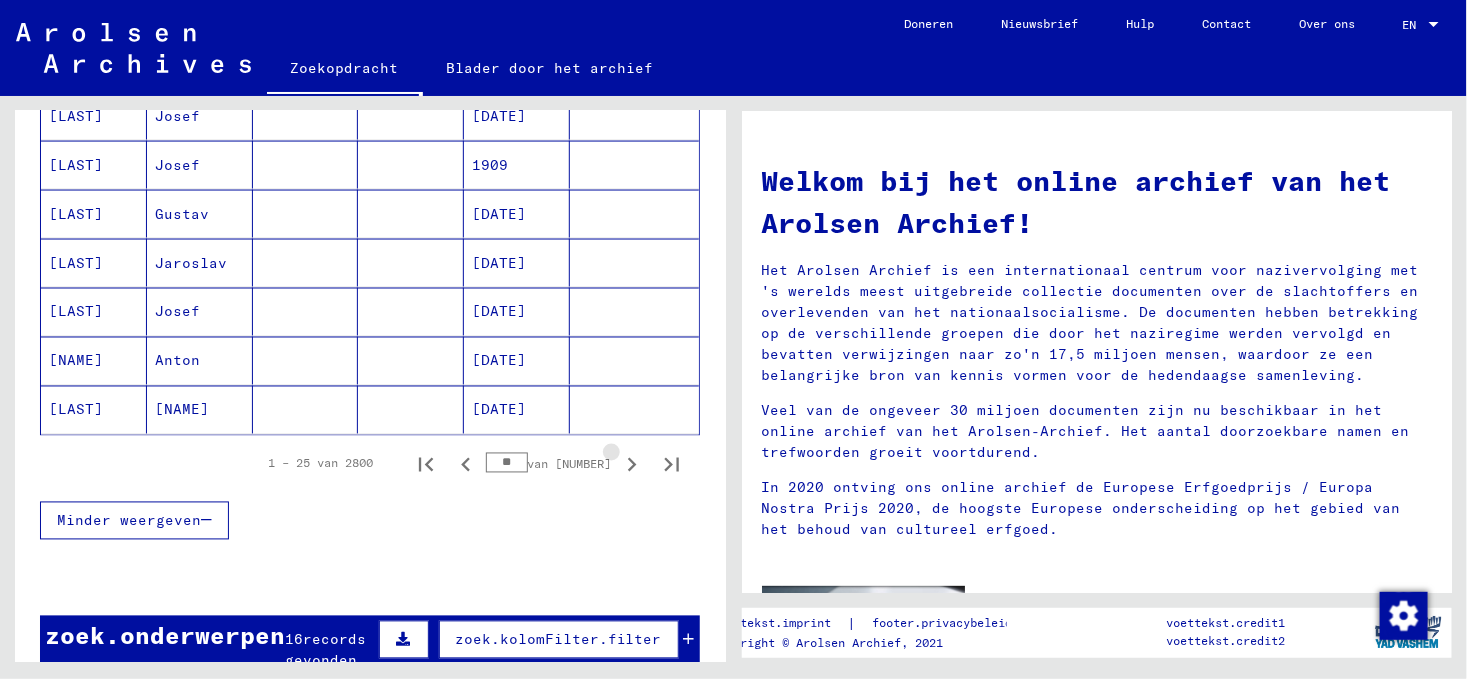 click at bounding box center (632, 465) 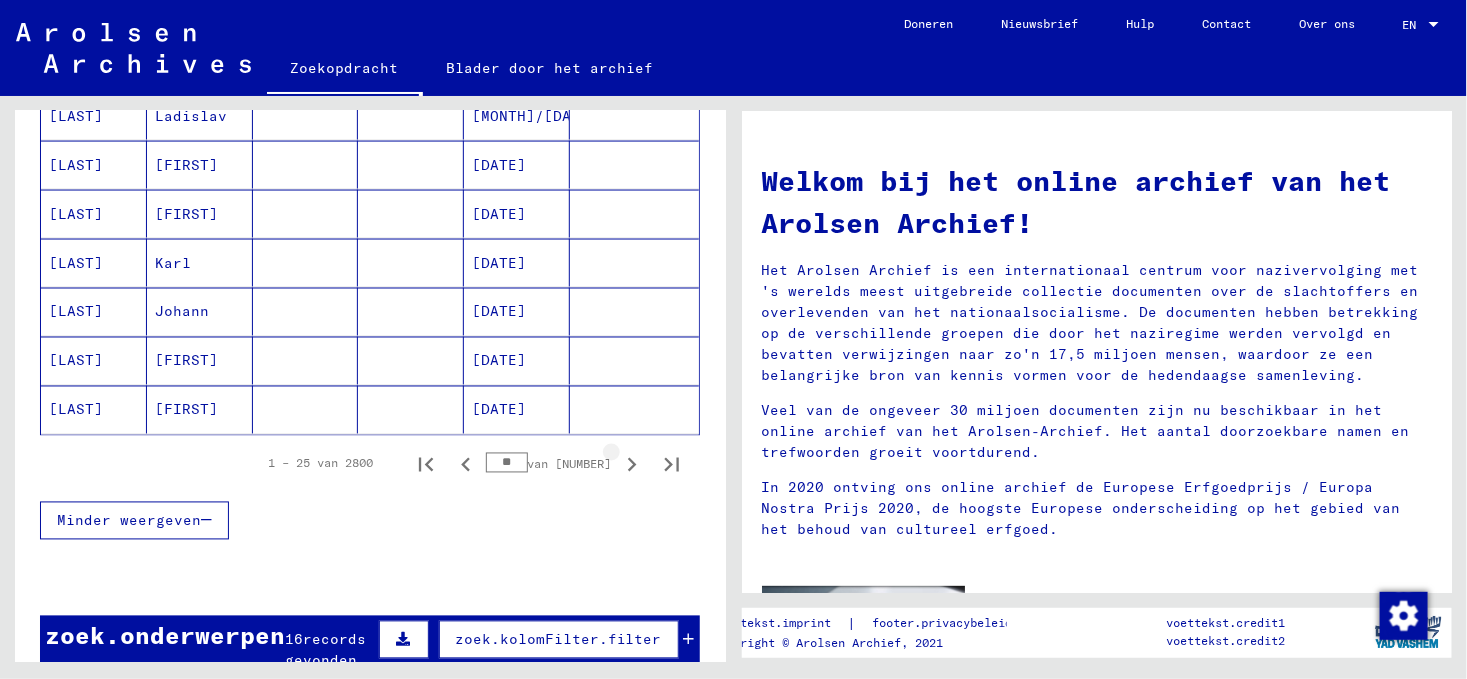 click at bounding box center [632, 465] 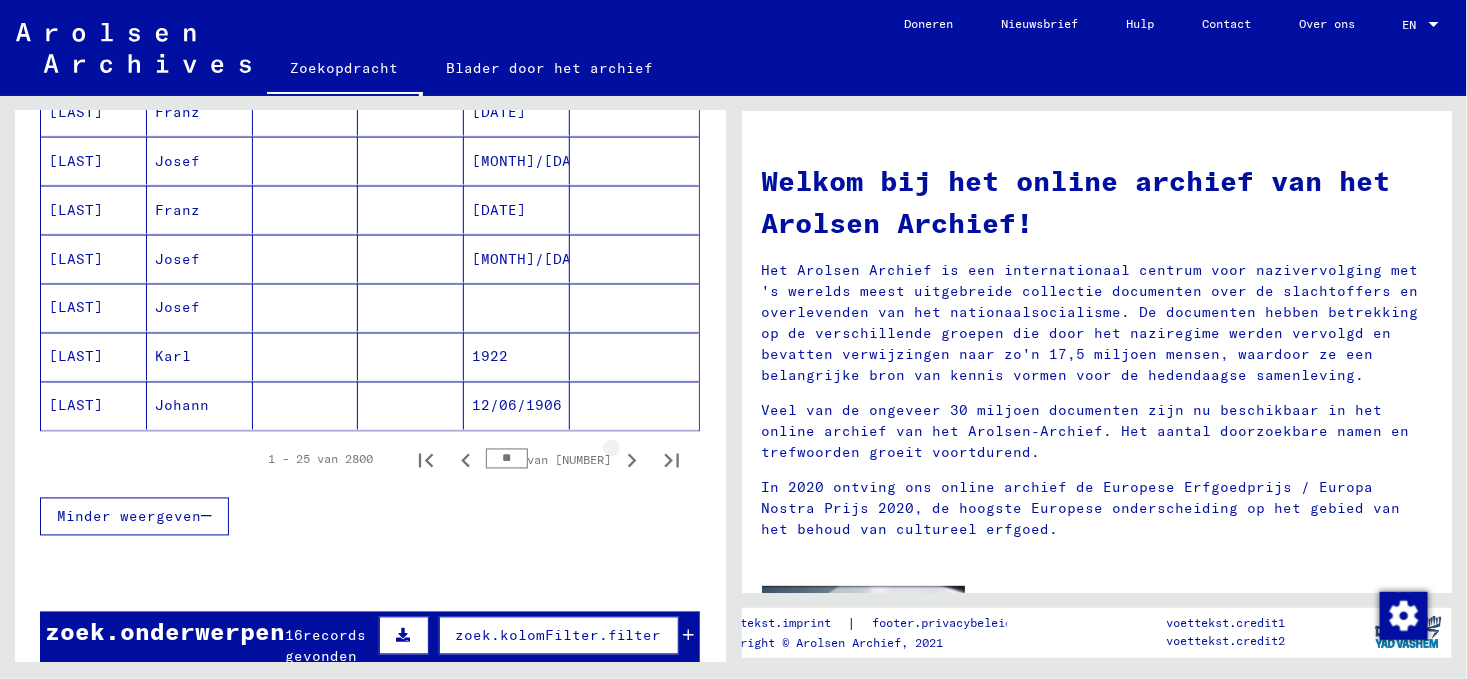 click at bounding box center [632, 461] 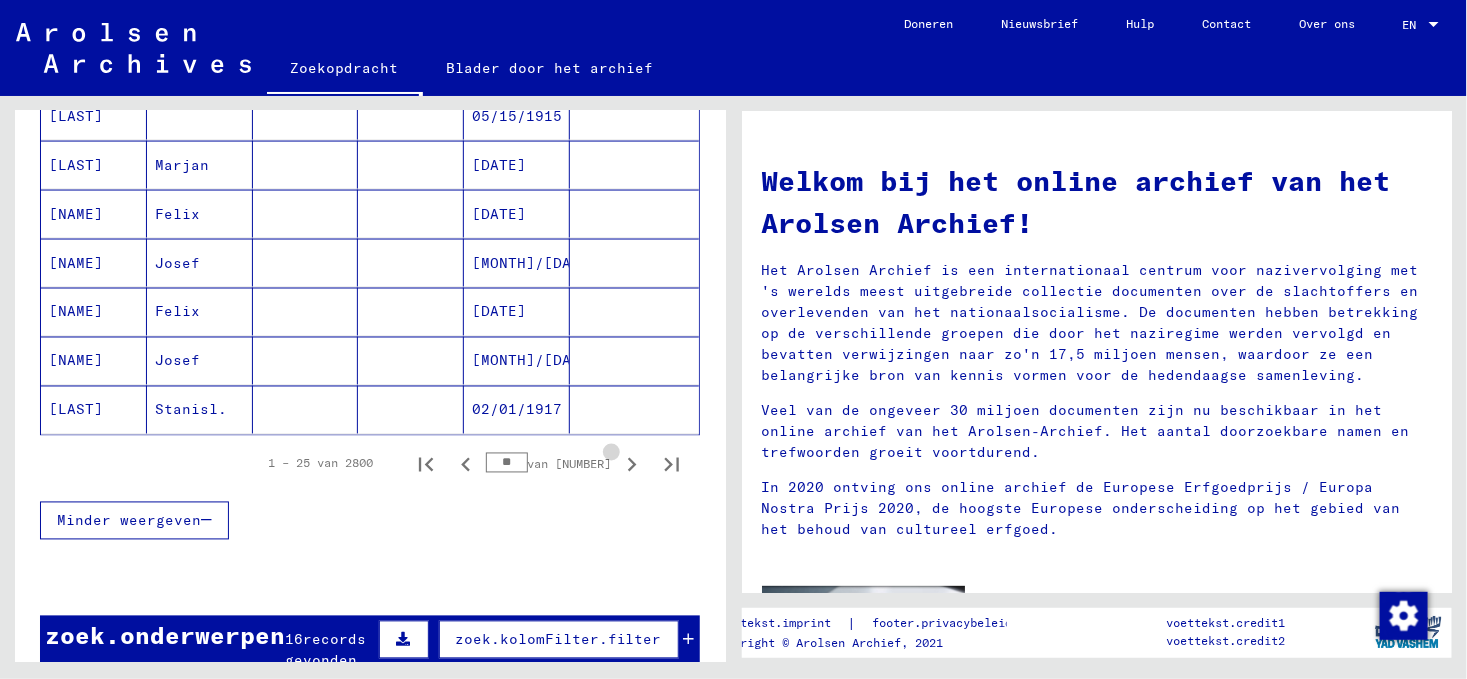click at bounding box center (632, 465) 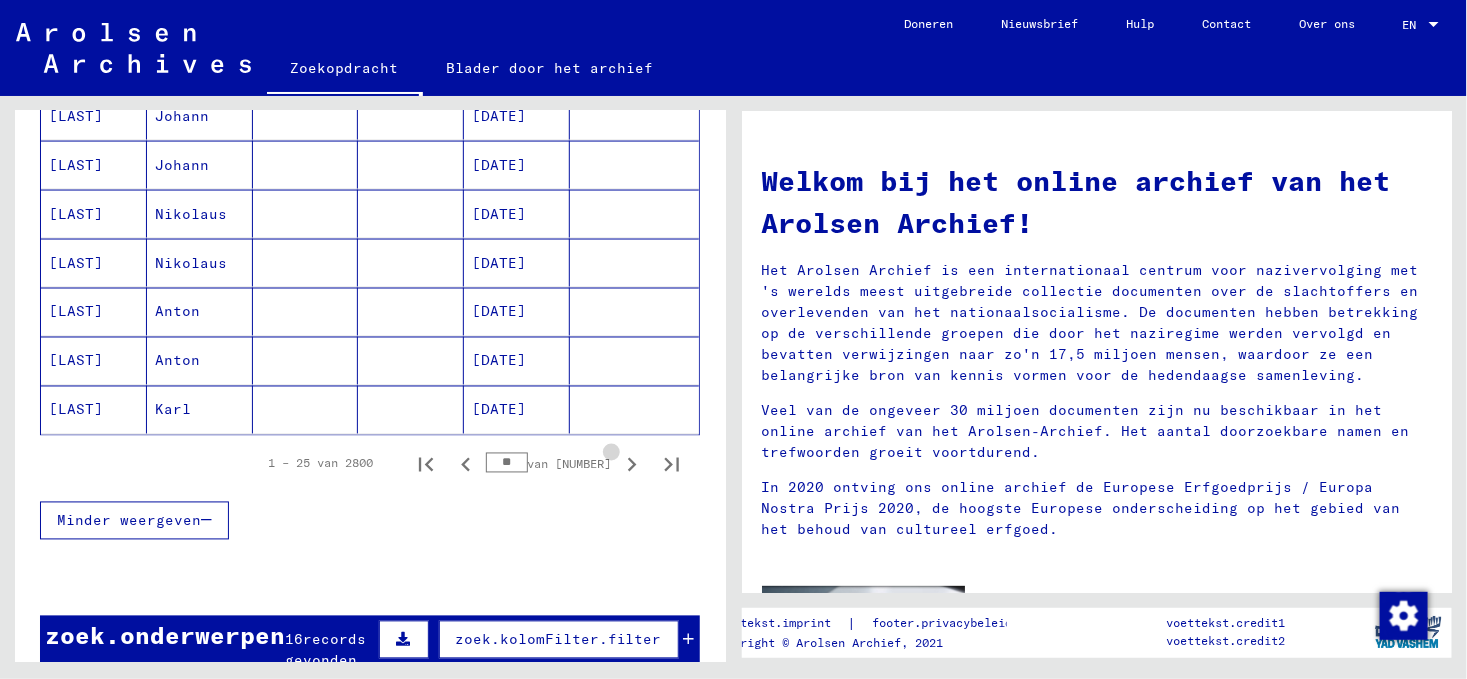 click at bounding box center [632, 465] 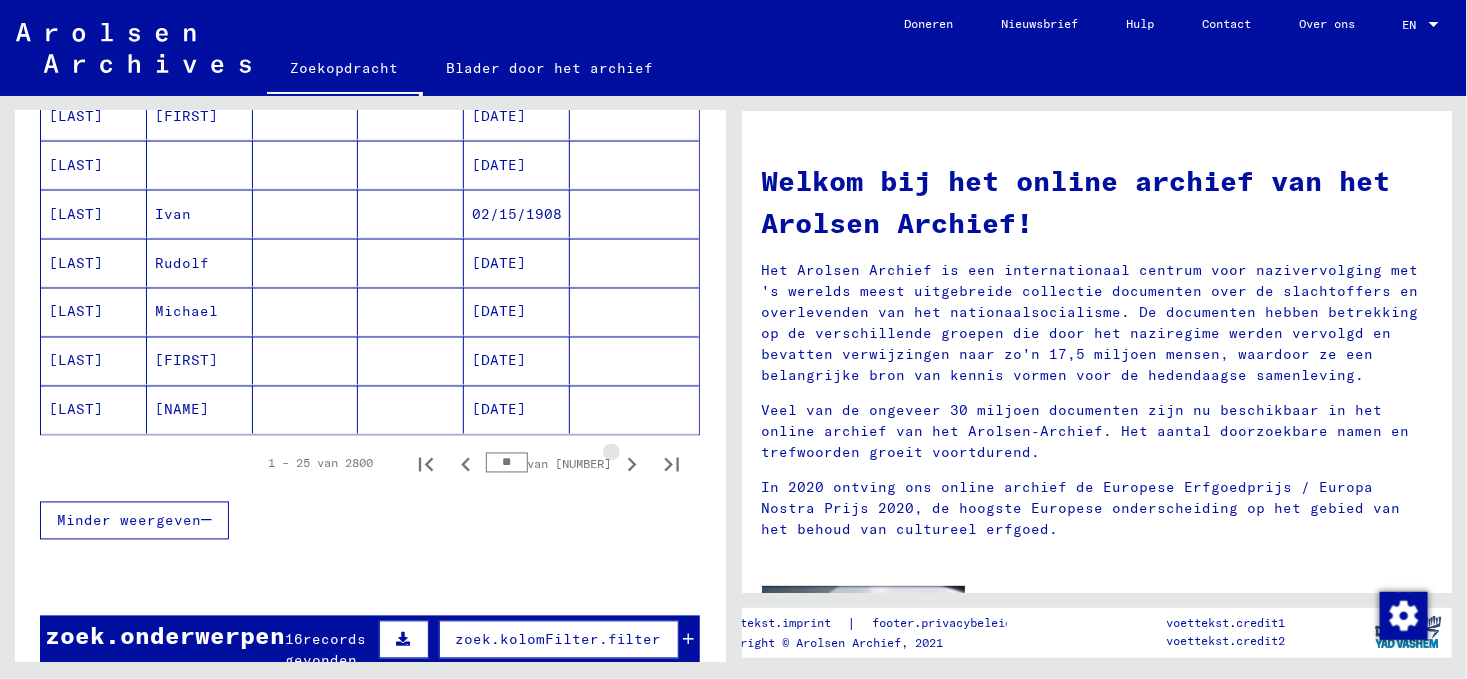 click at bounding box center (632, 465) 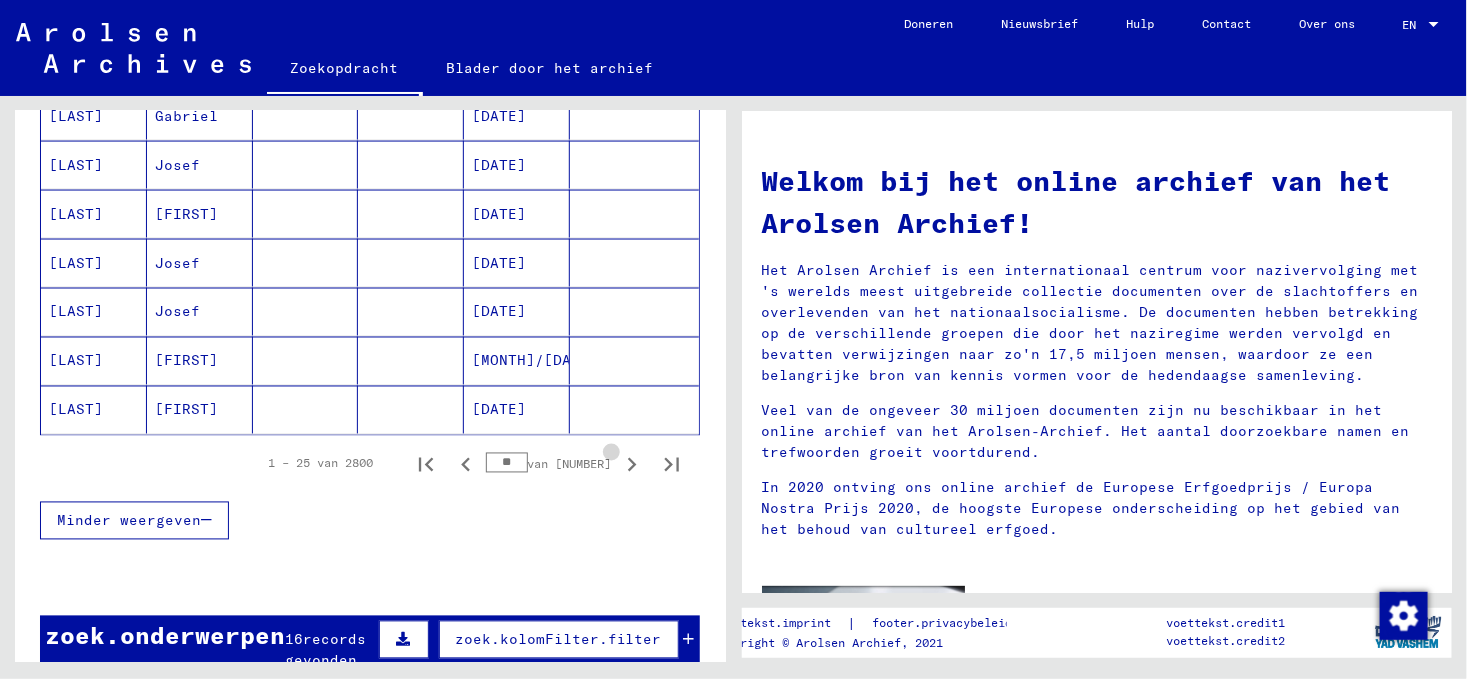 click at bounding box center [632, 465] 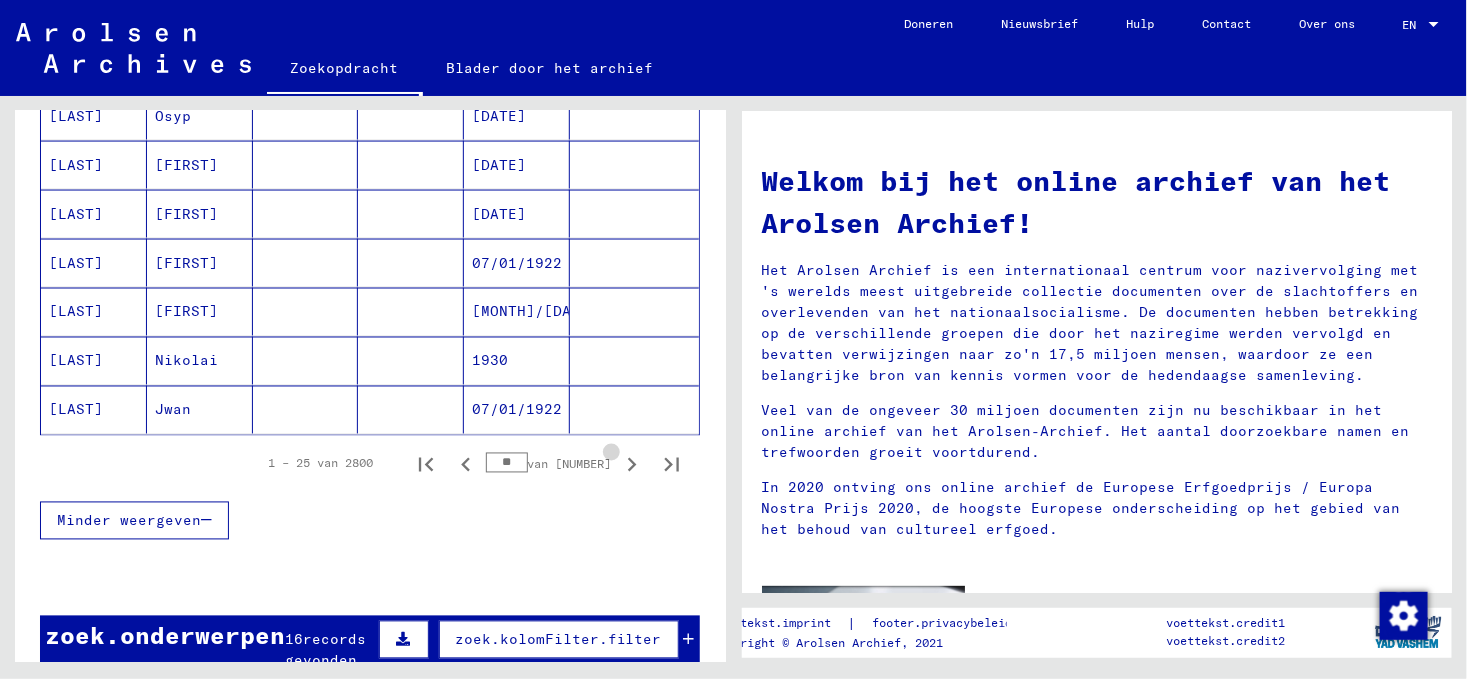 click at bounding box center [632, 465] 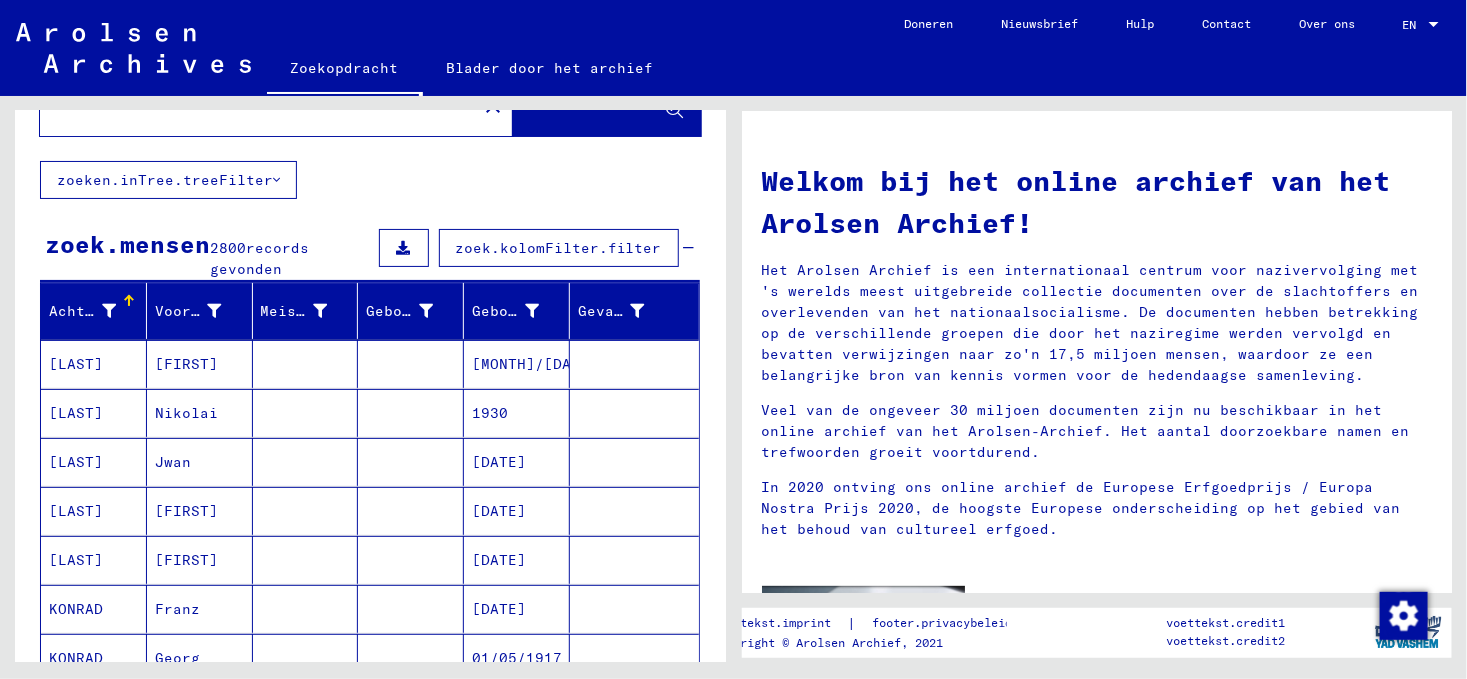 scroll, scrollTop: 22, scrollLeft: 0, axis: vertical 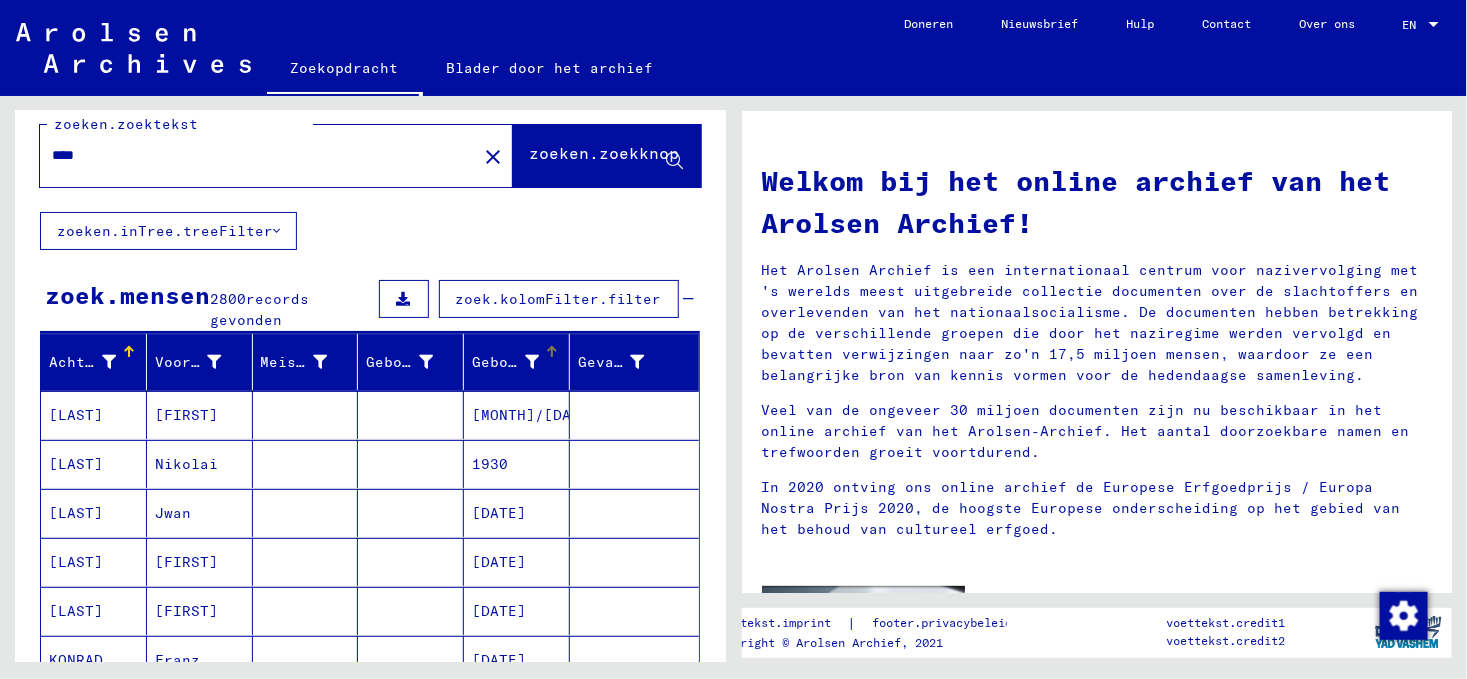 click on "Geboortedatum" at bounding box center (530, 362) 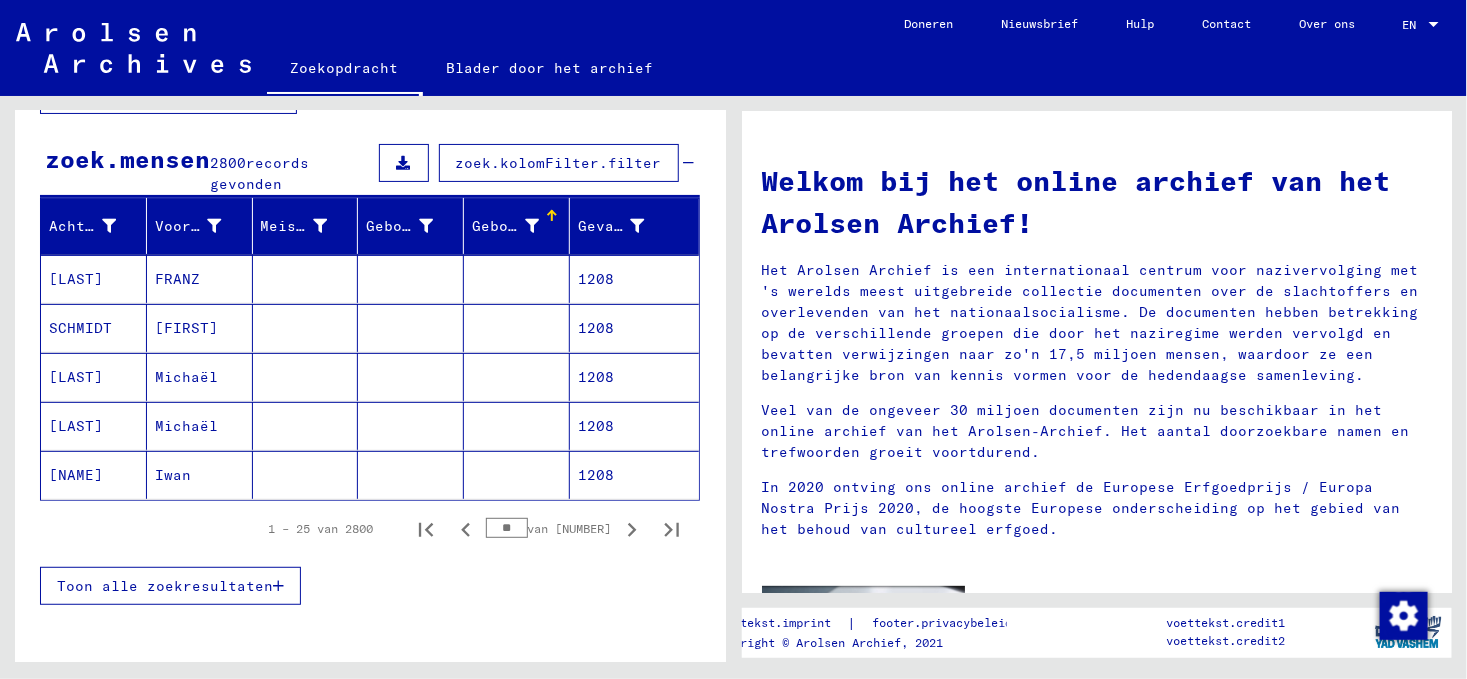 scroll, scrollTop: 0, scrollLeft: 0, axis: both 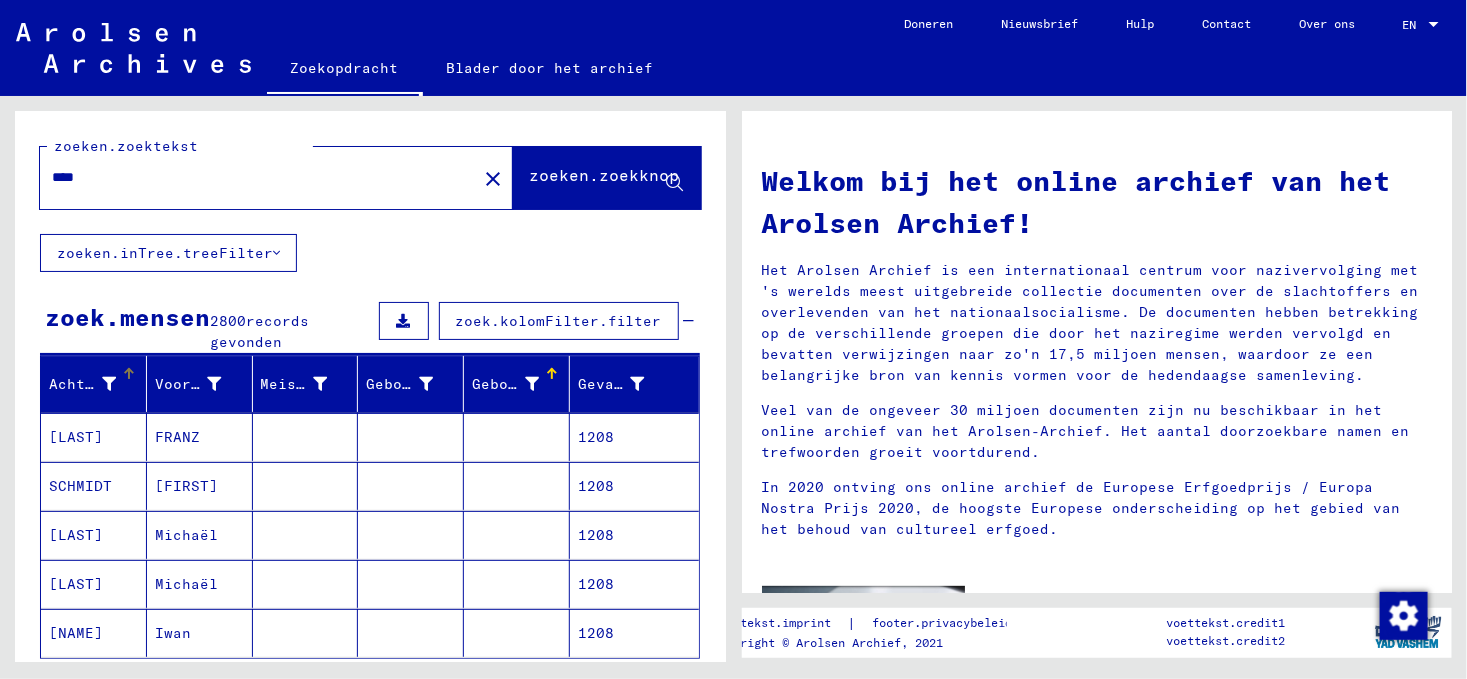 click on "Achternaam" at bounding box center (94, 384) 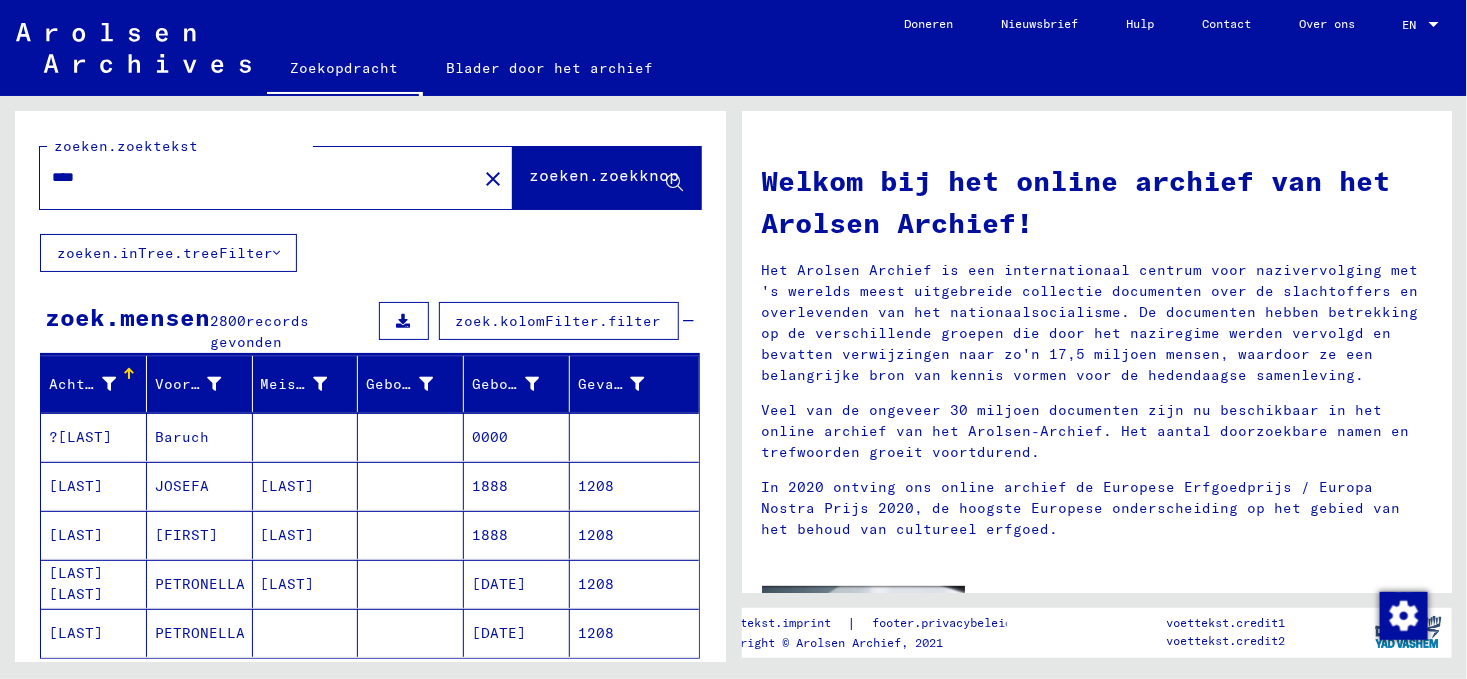 click at bounding box center (109, 384) 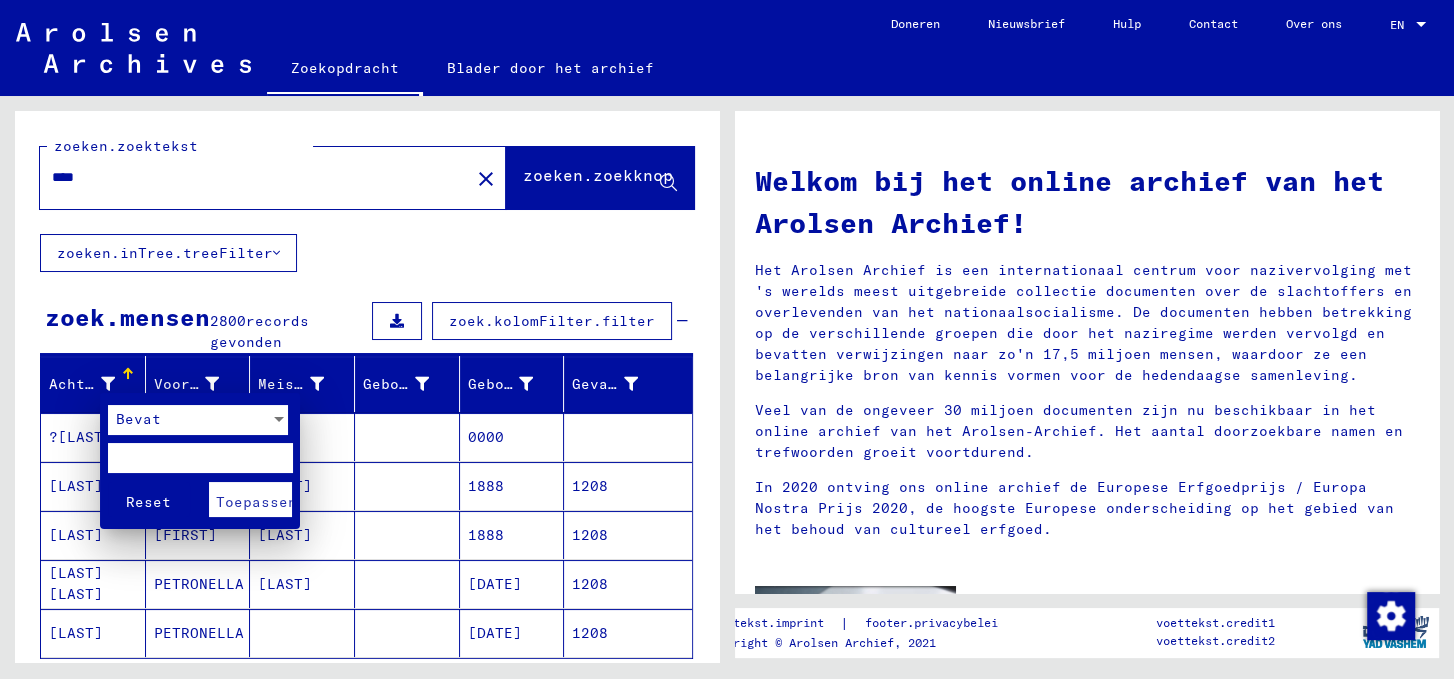 click on "Reset" at bounding box center [148, 502] 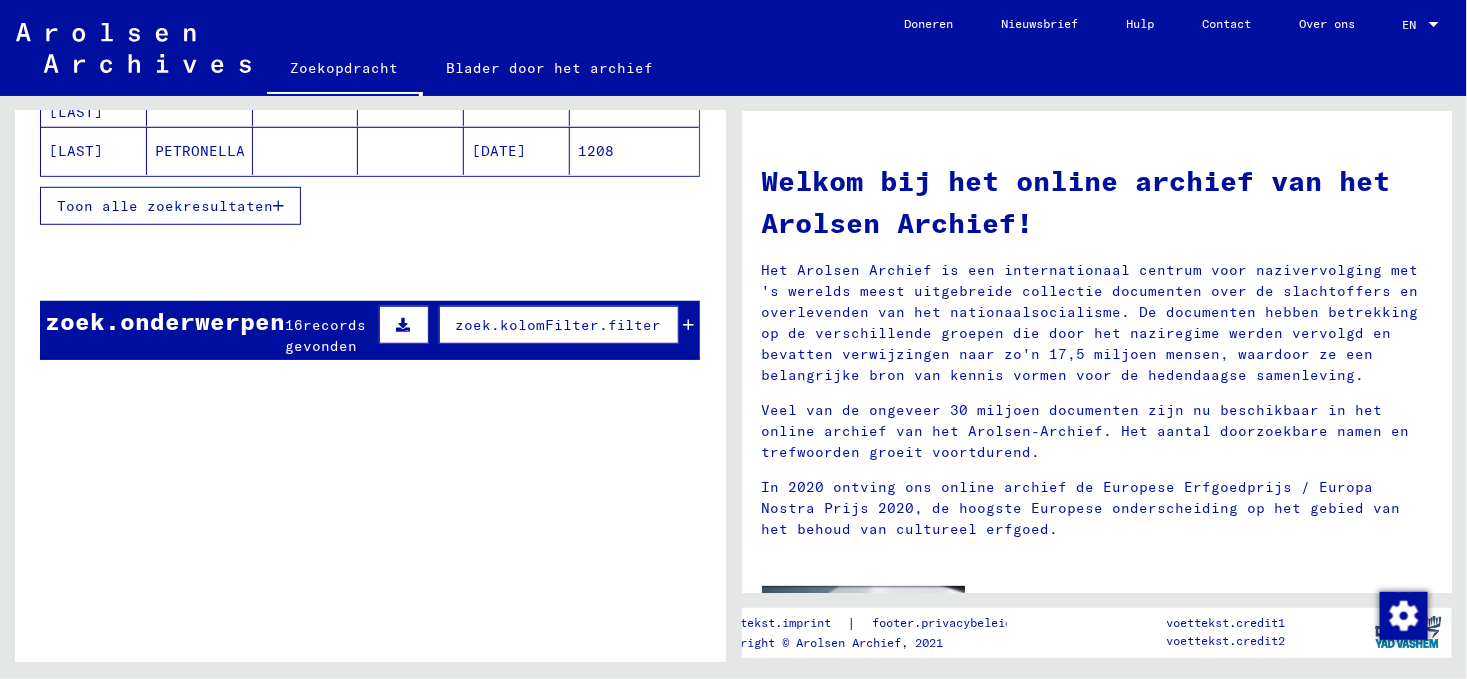 scroll, scrollTop: 363, scrollLeft: 0, axis: vertical 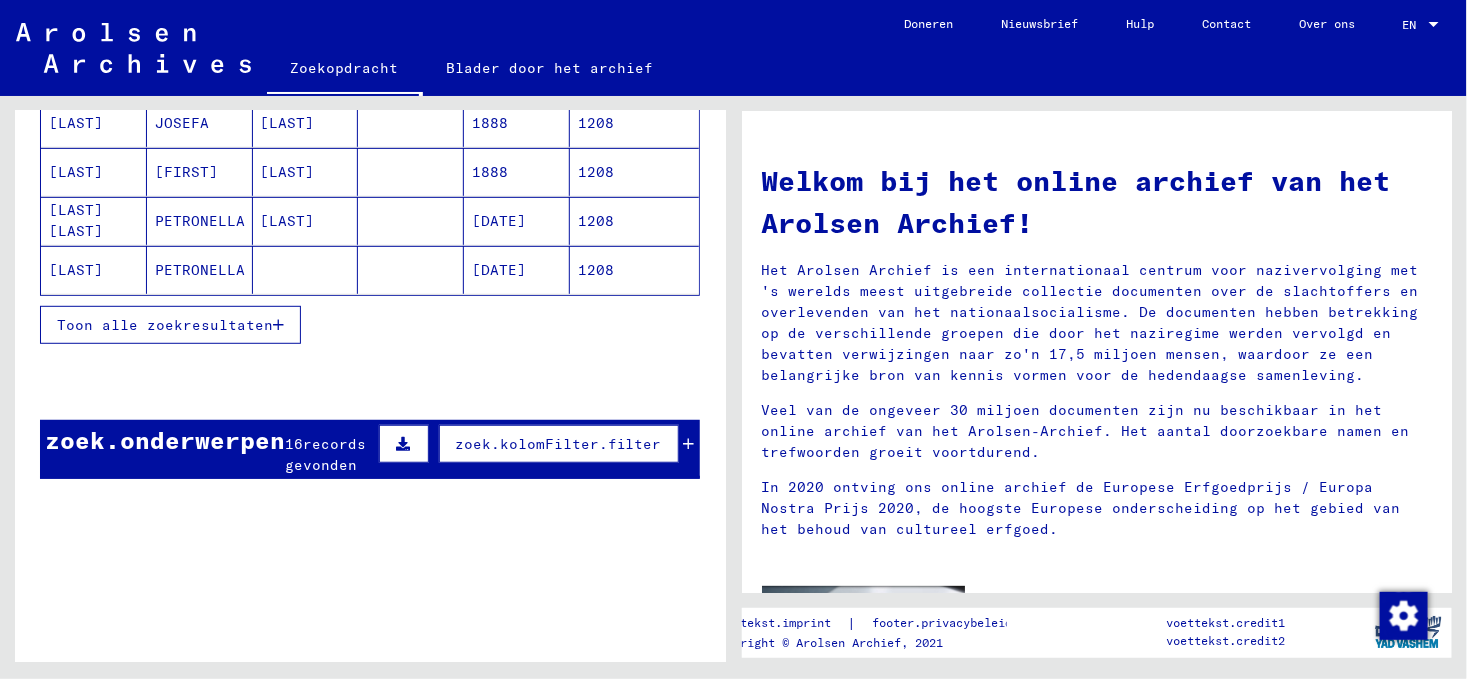 click on "Toon alle zoekresultaten" at bounding box center (165, 325) 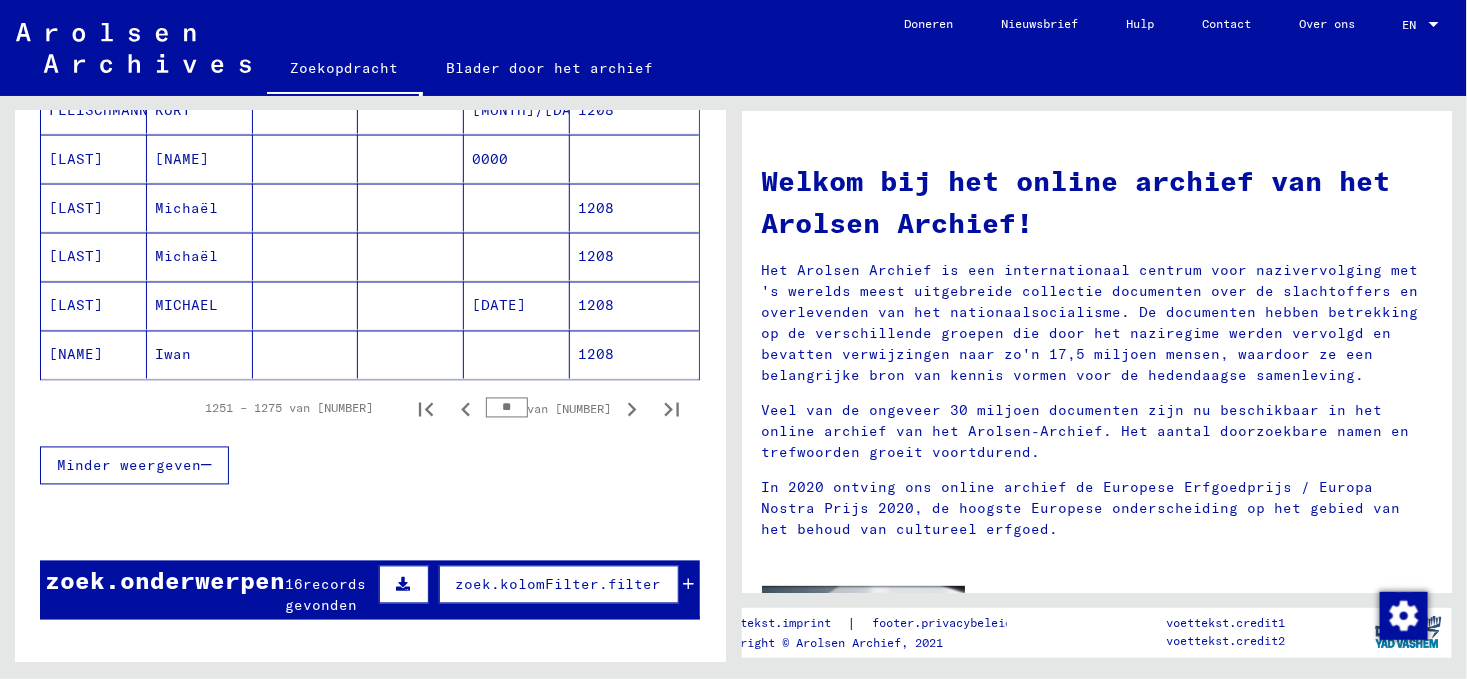 scroll, scrollTop: 1363, scrollLeft: 0, axis: vertical 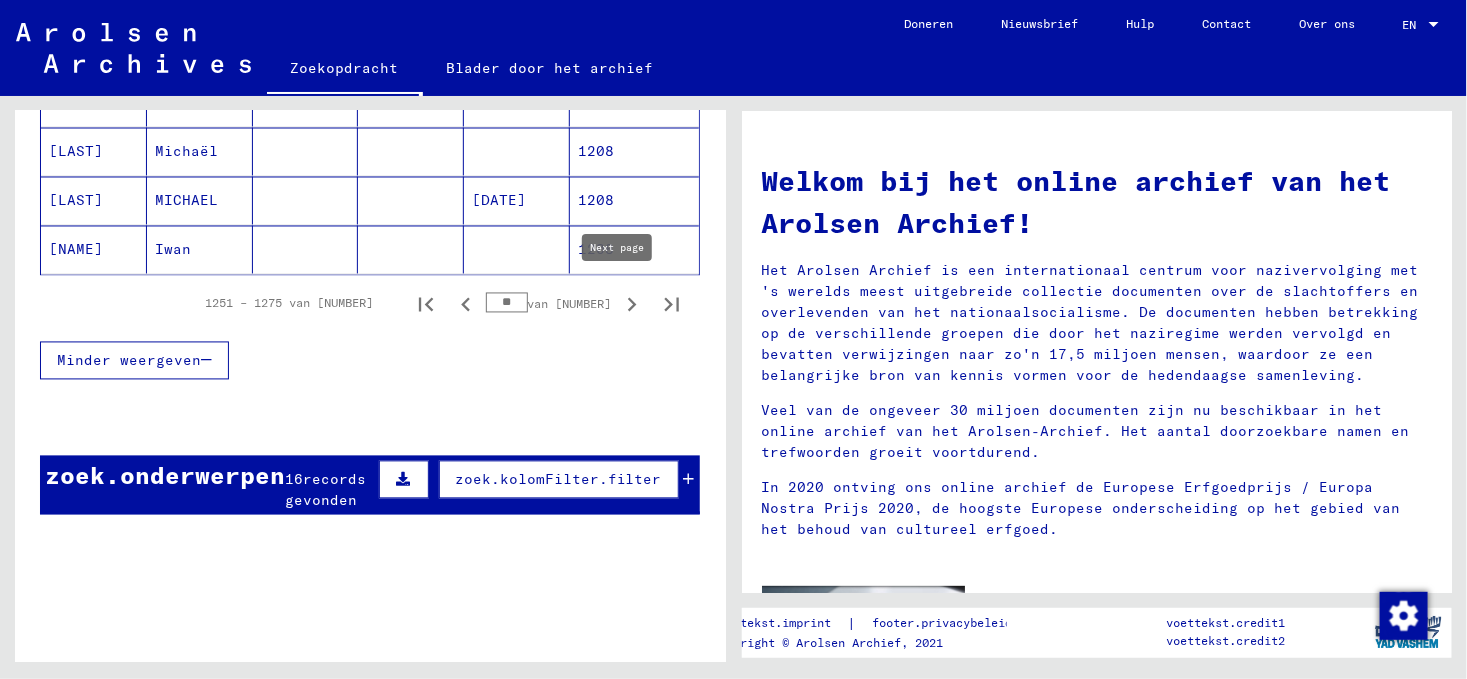 click at bounding box center [632, 305] 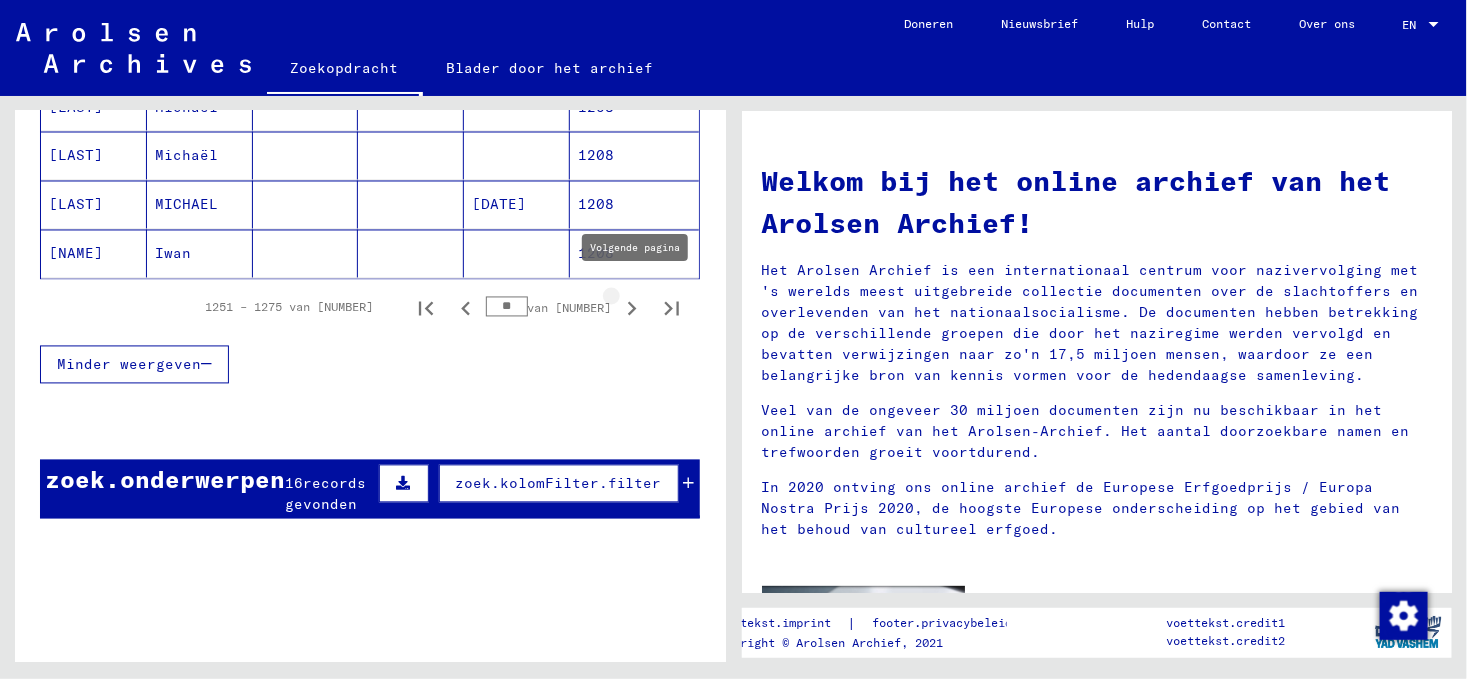 scroll, scrollTop: 1368, scrollLeft: 0, axis: vertical 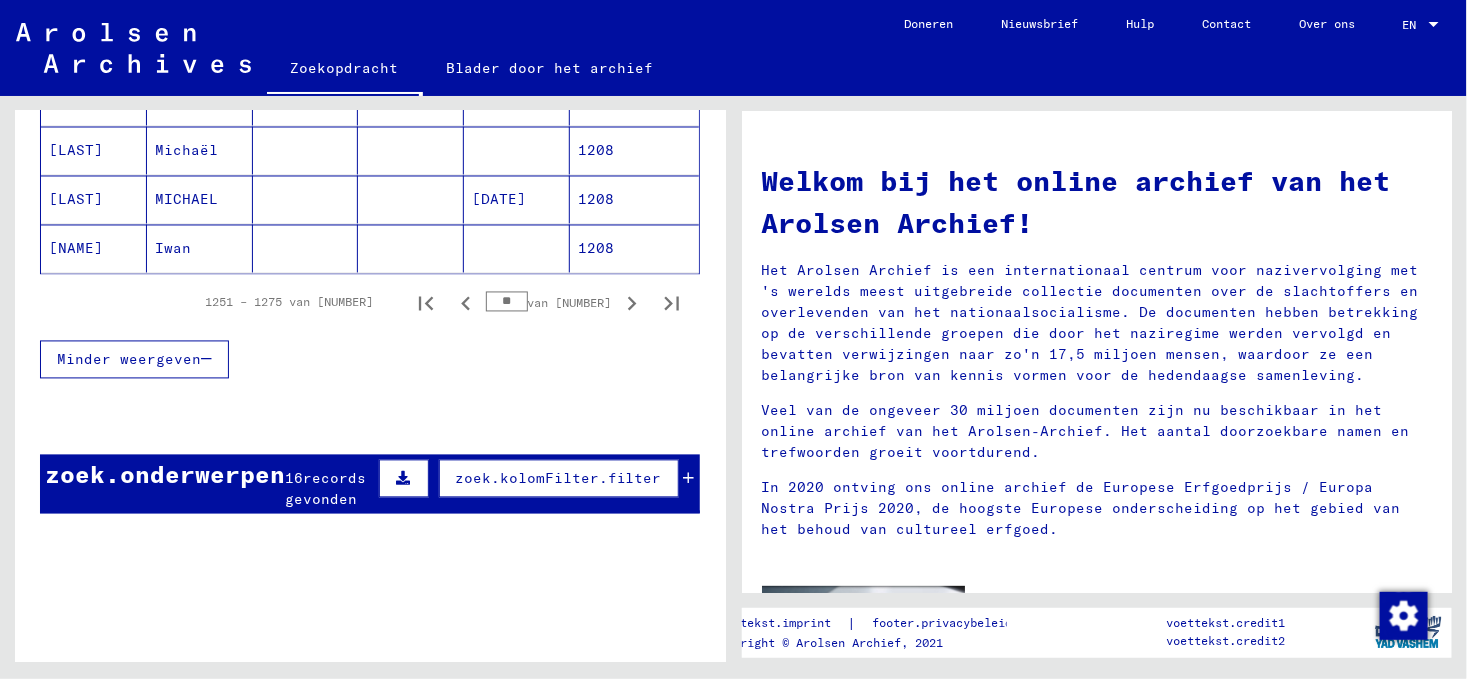 click at bounding box center [632, 304] 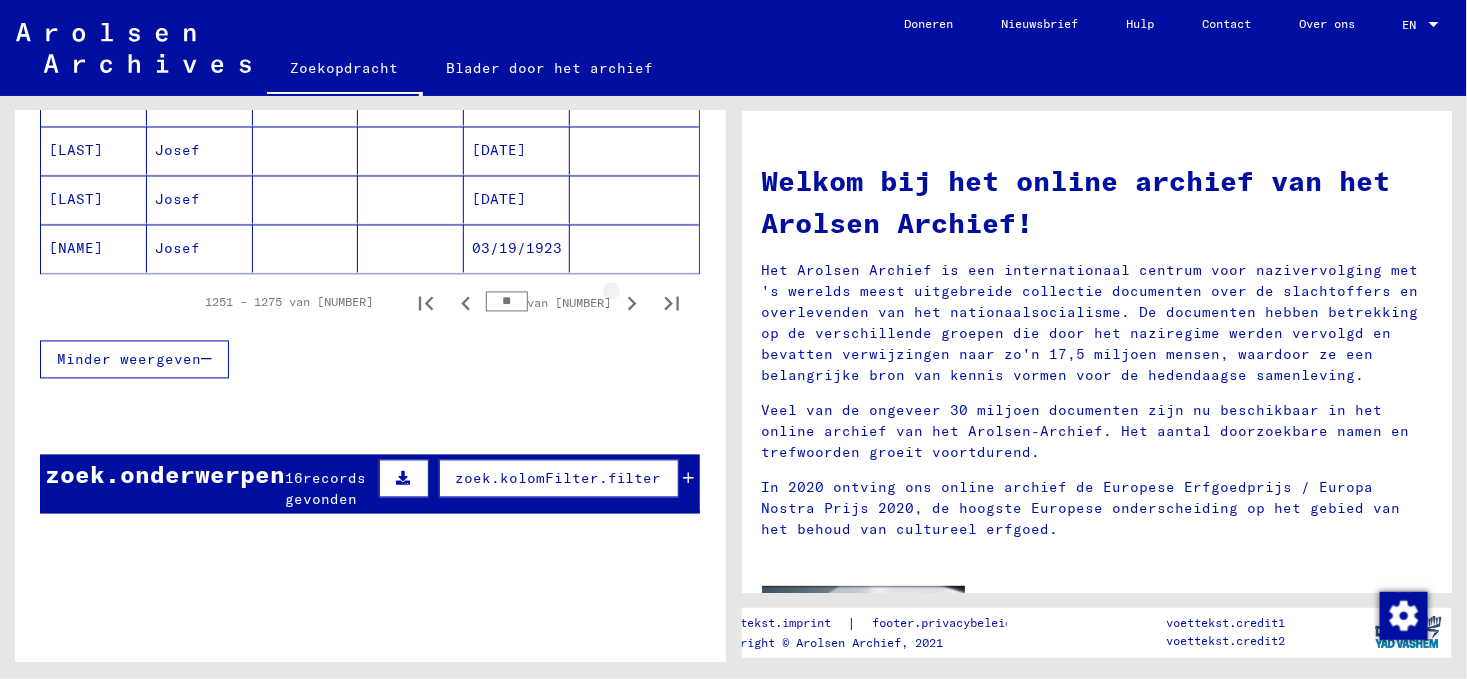 click at bounding box center (632, 304) 